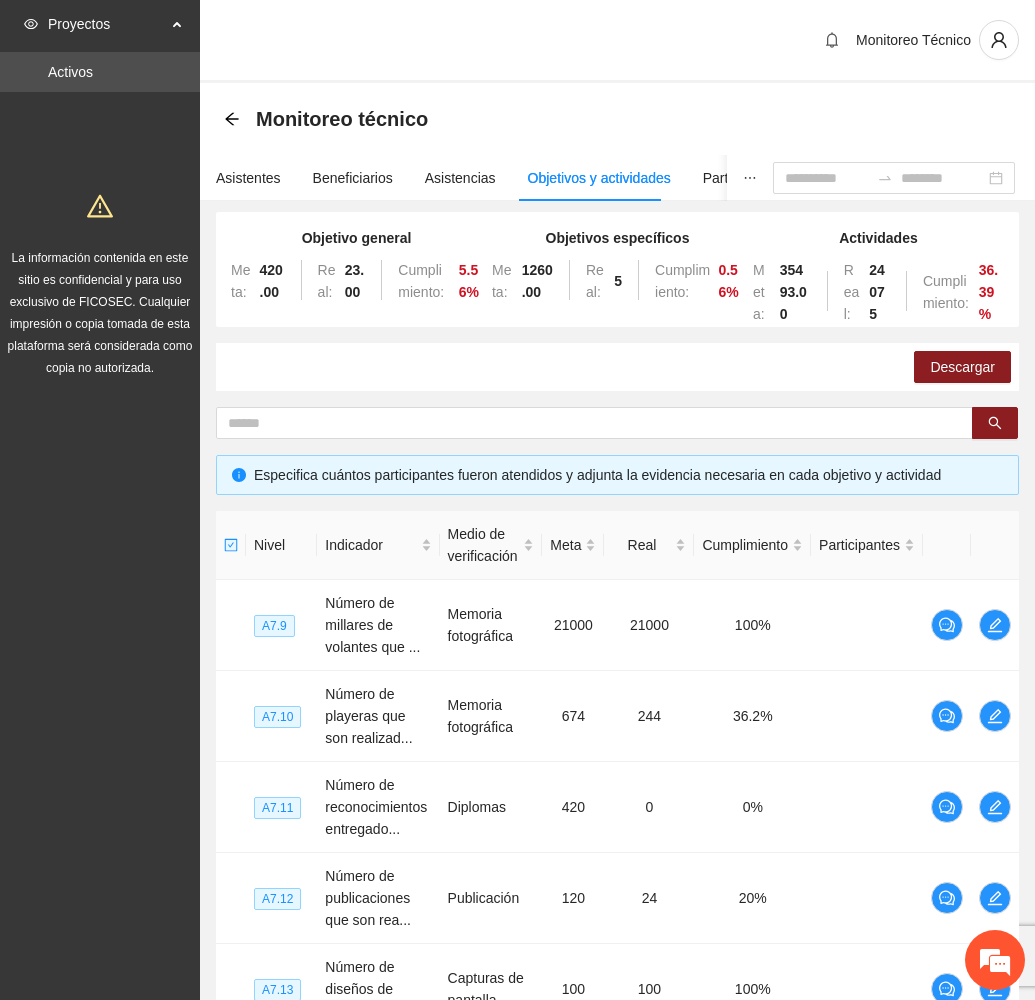 scroll, scrollTop: 0, scrollLeft: 0, axis: both 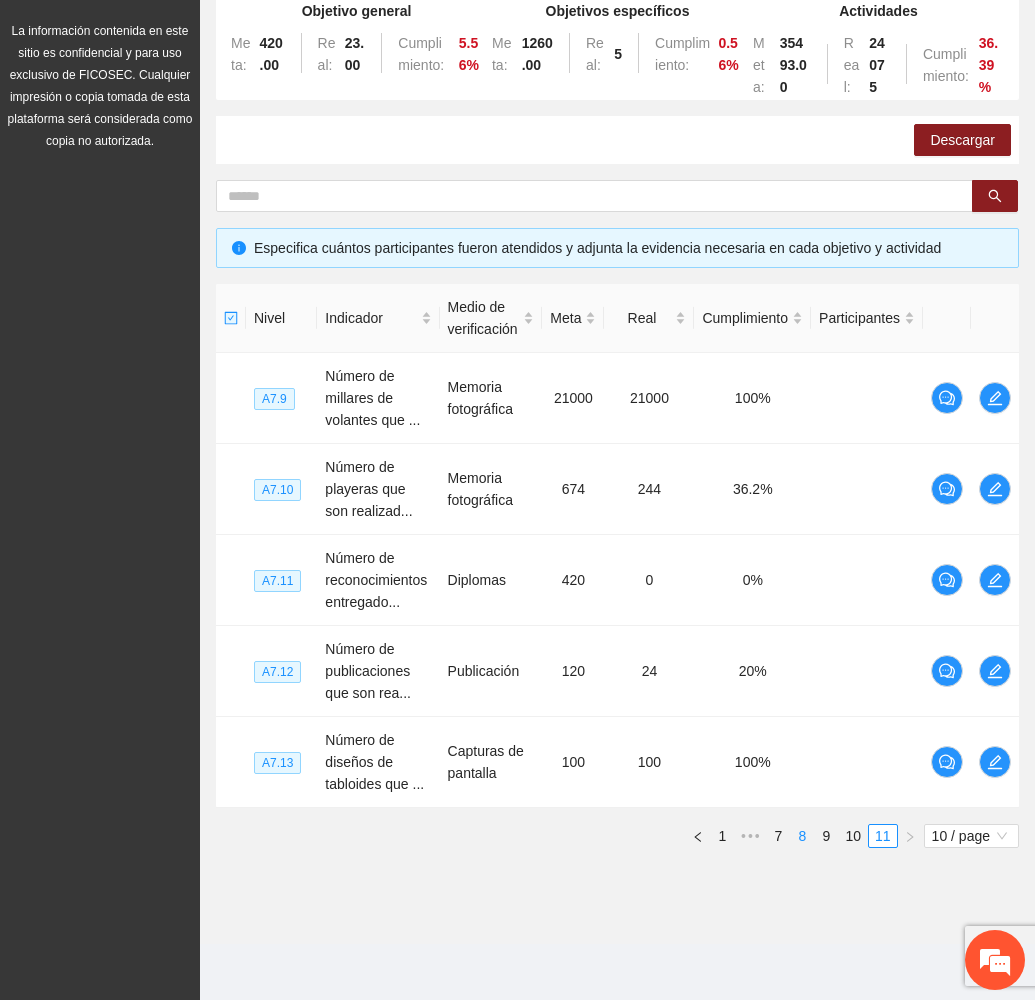 click on "8" at bounding box center [802, 836] 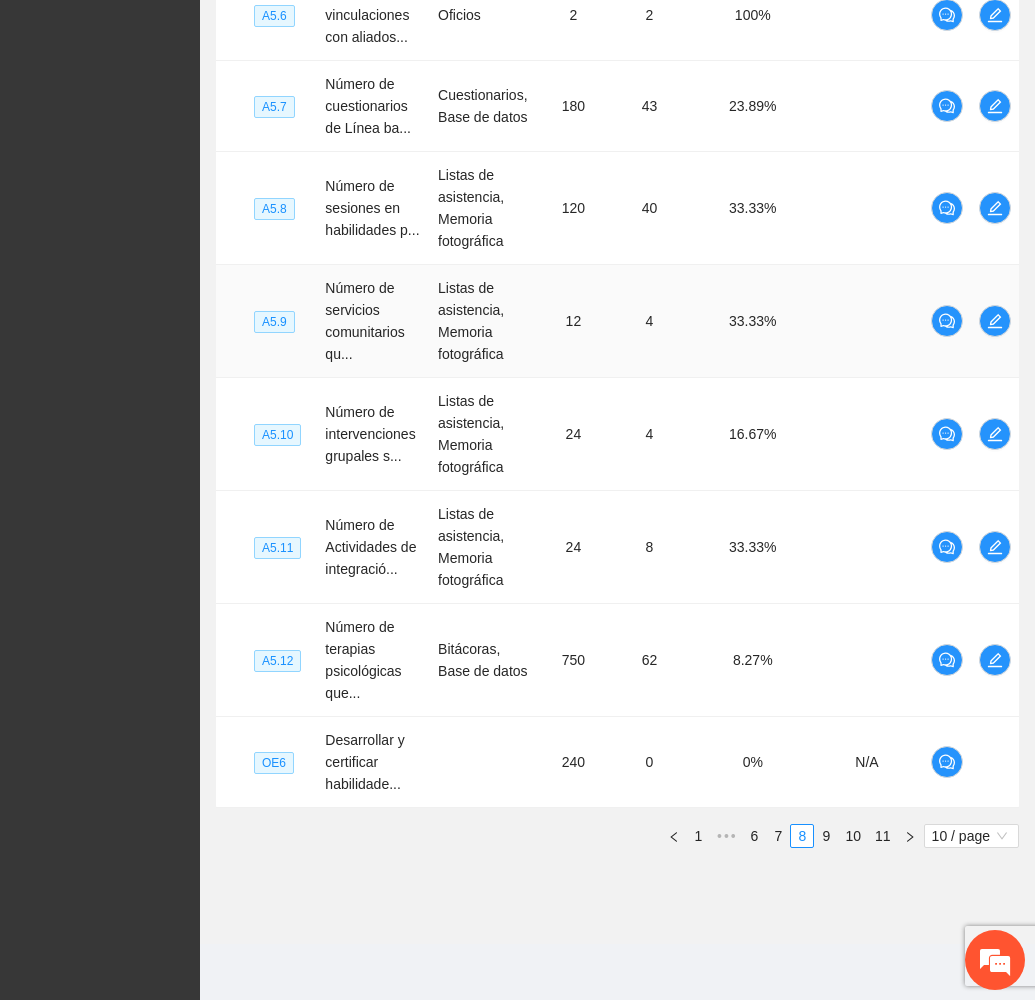 scroll, scrollTop: 798, scrollLeft: 0, axis: vertical 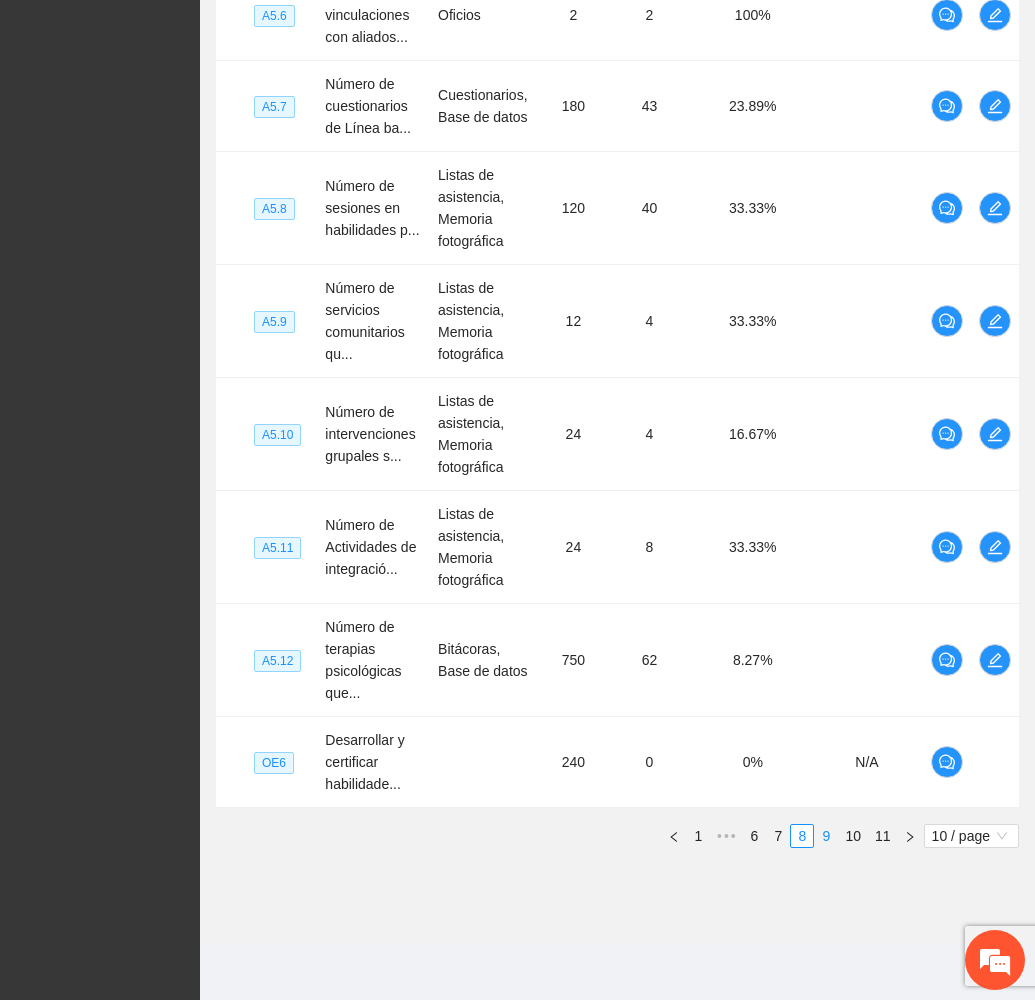 click on "9" at bounding box center [826, 836] 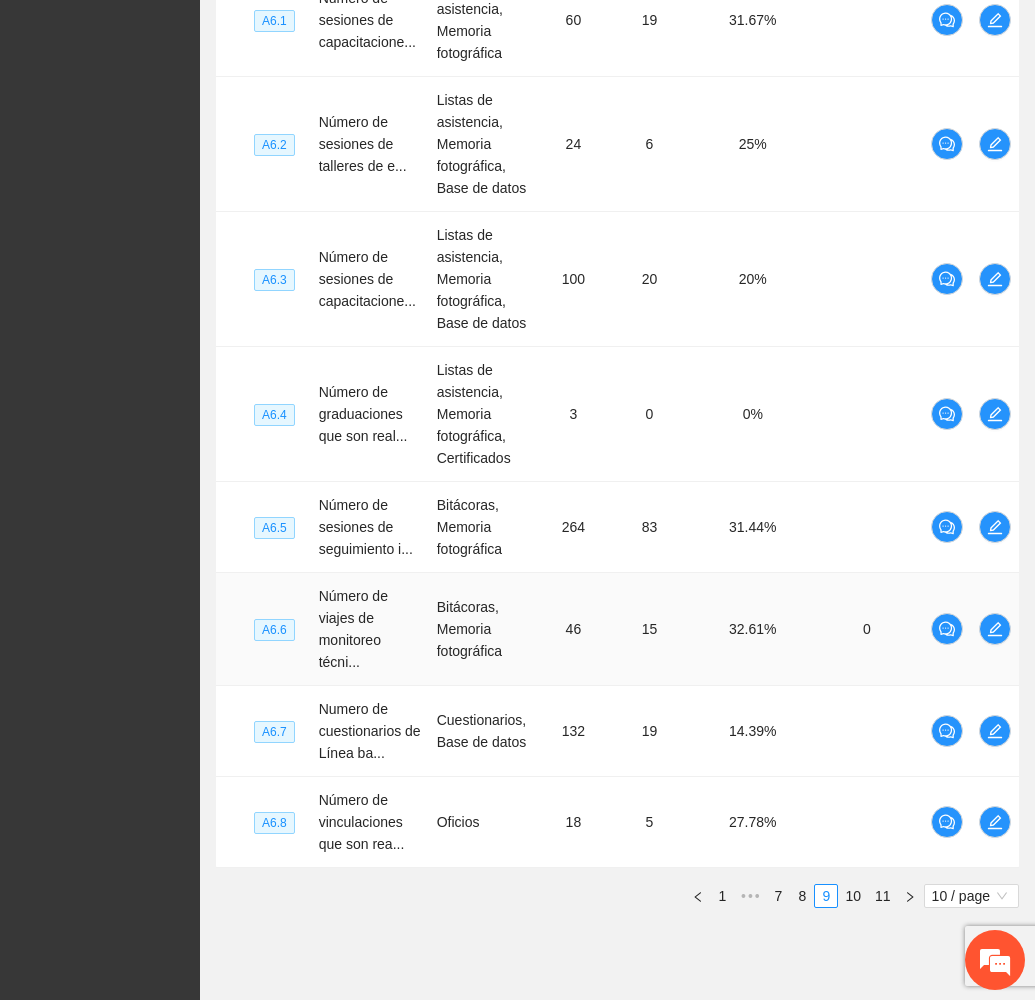 scroll, scrollTop: 864, scrollLeft: 0, axis: vertical 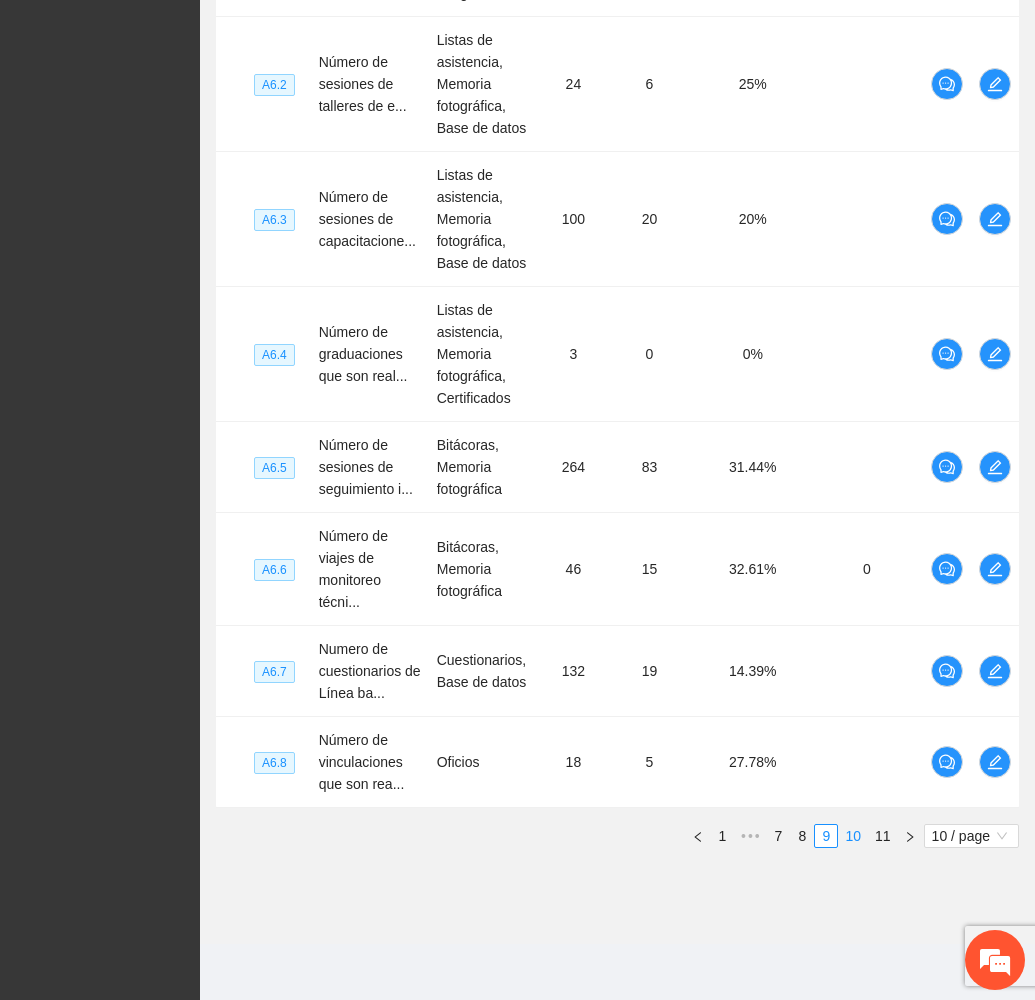 click on "10" at bounding box center (853, 836) 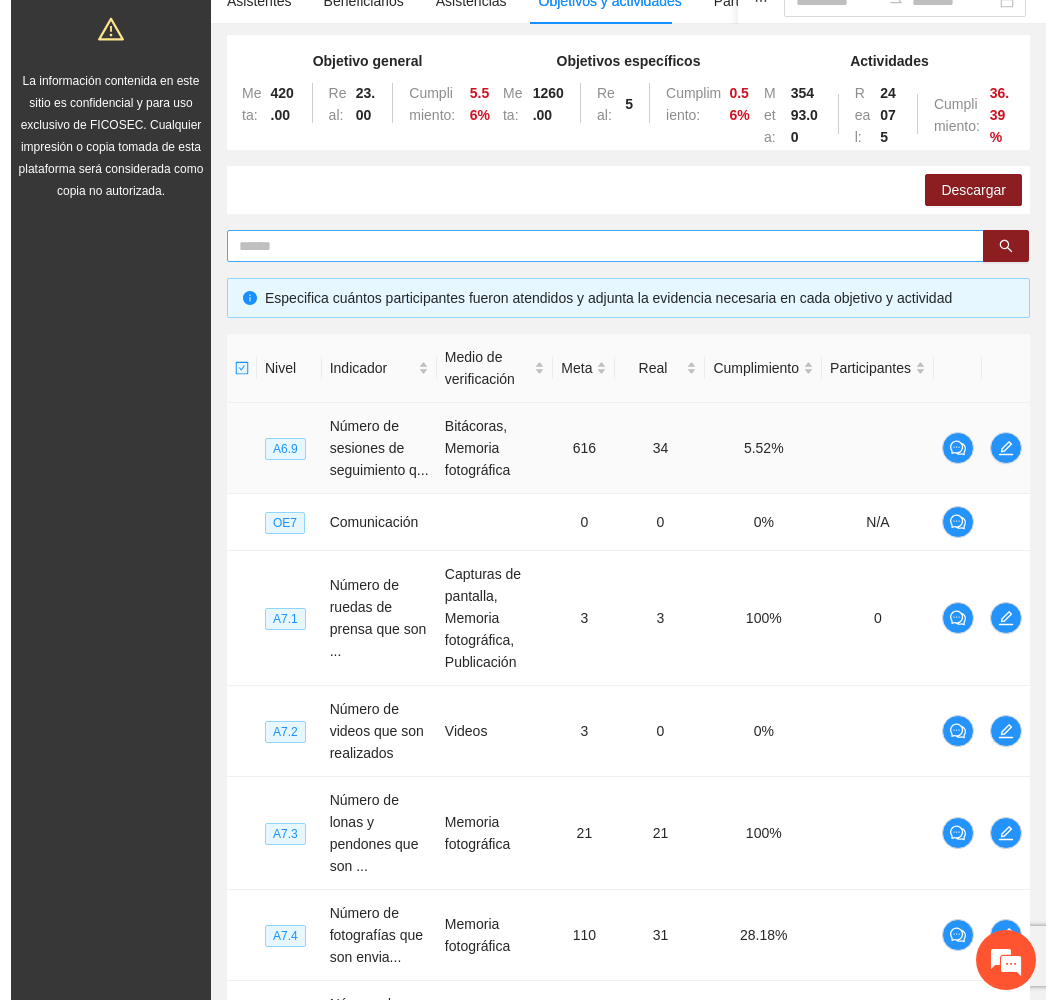 scroll, scrollTop: 0, scrollLeft: 0, axis: both 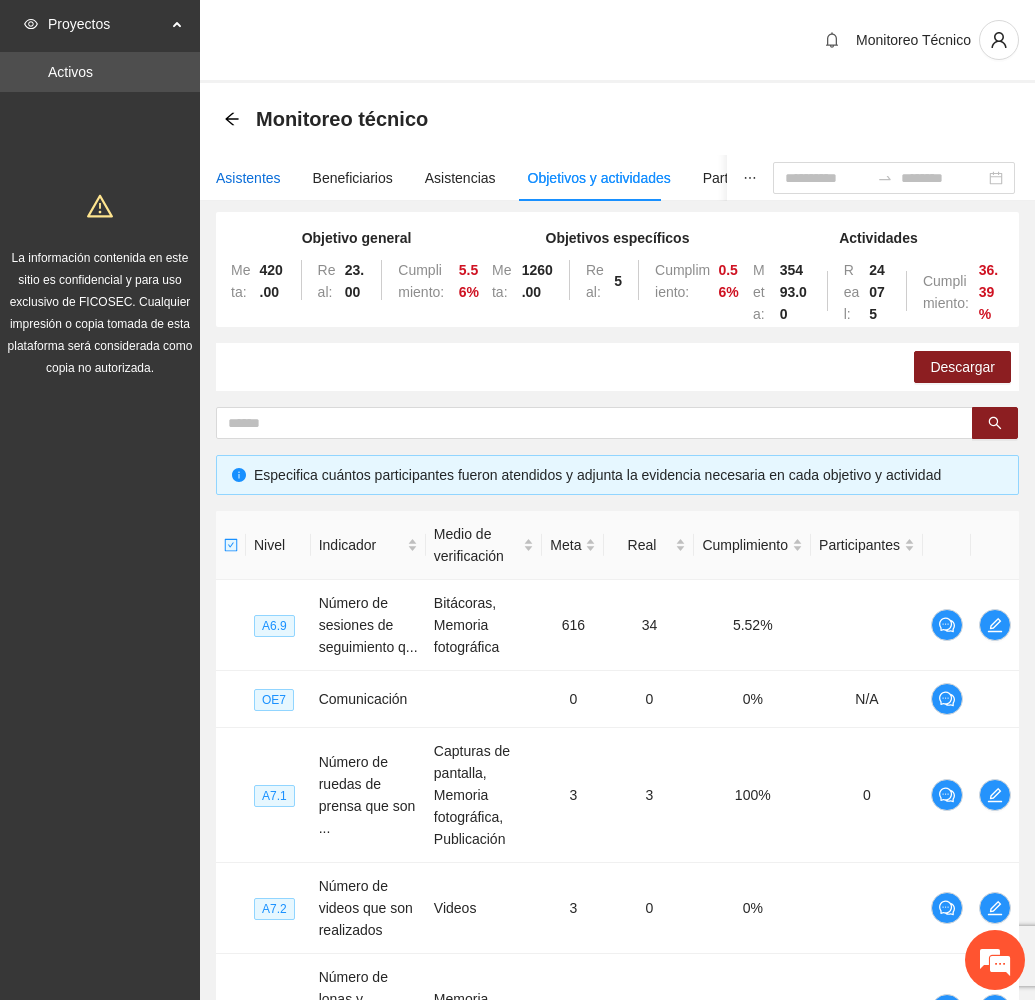 click on "Asistentes" at bounding box center [248, 178] 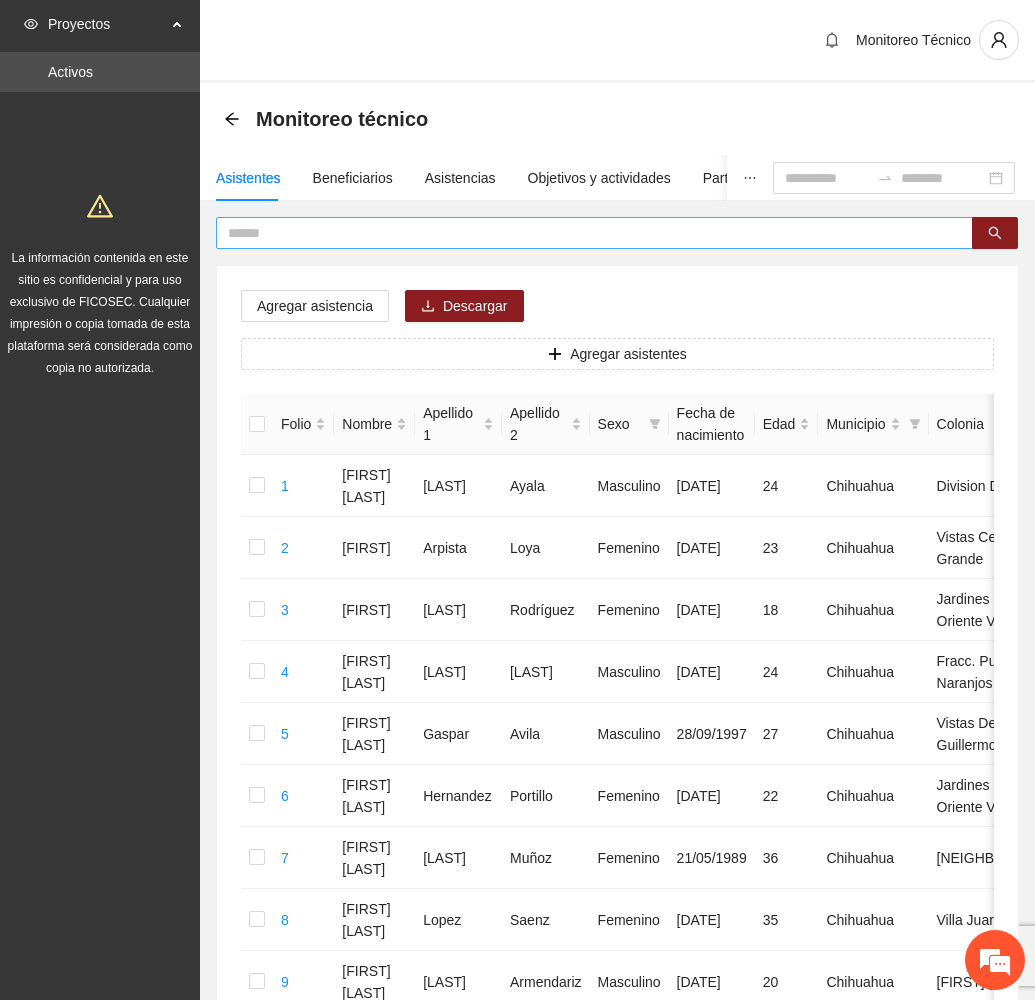 click at bounding box center [586, 233] 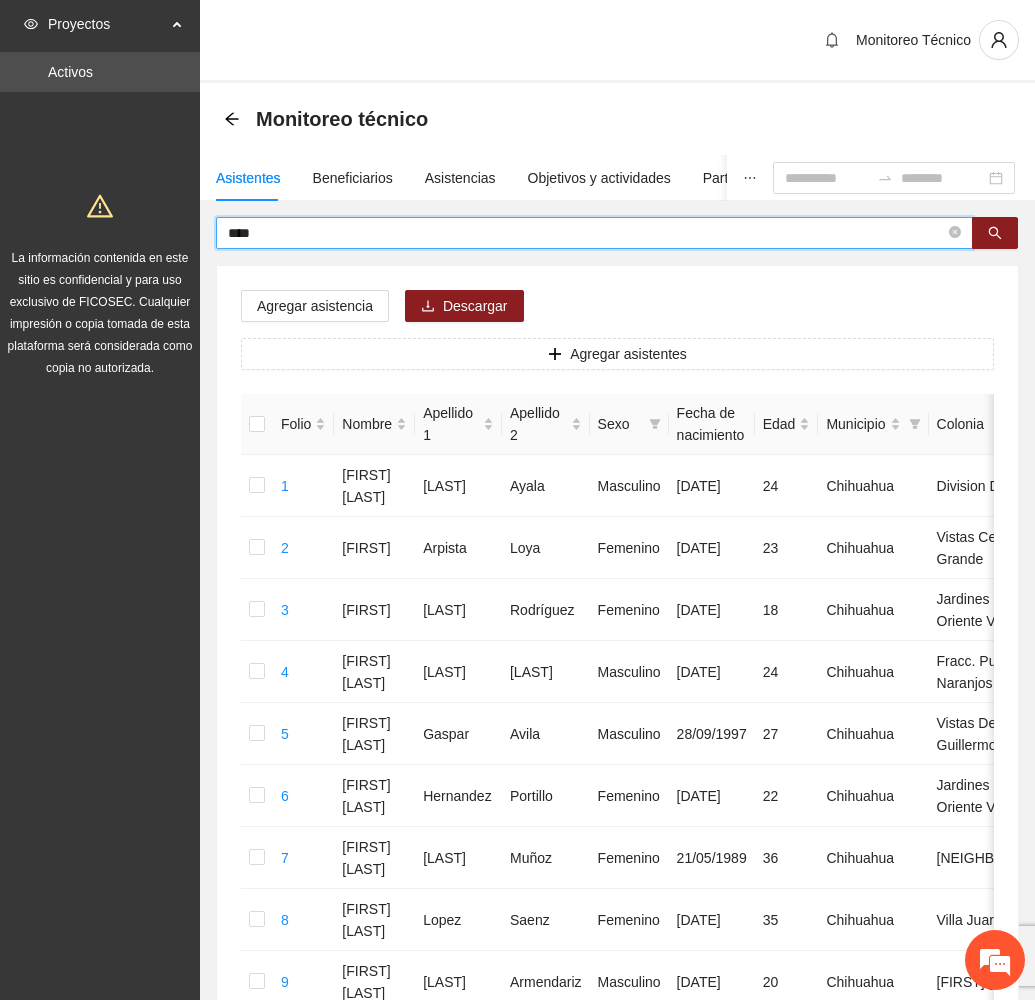 type on "****" 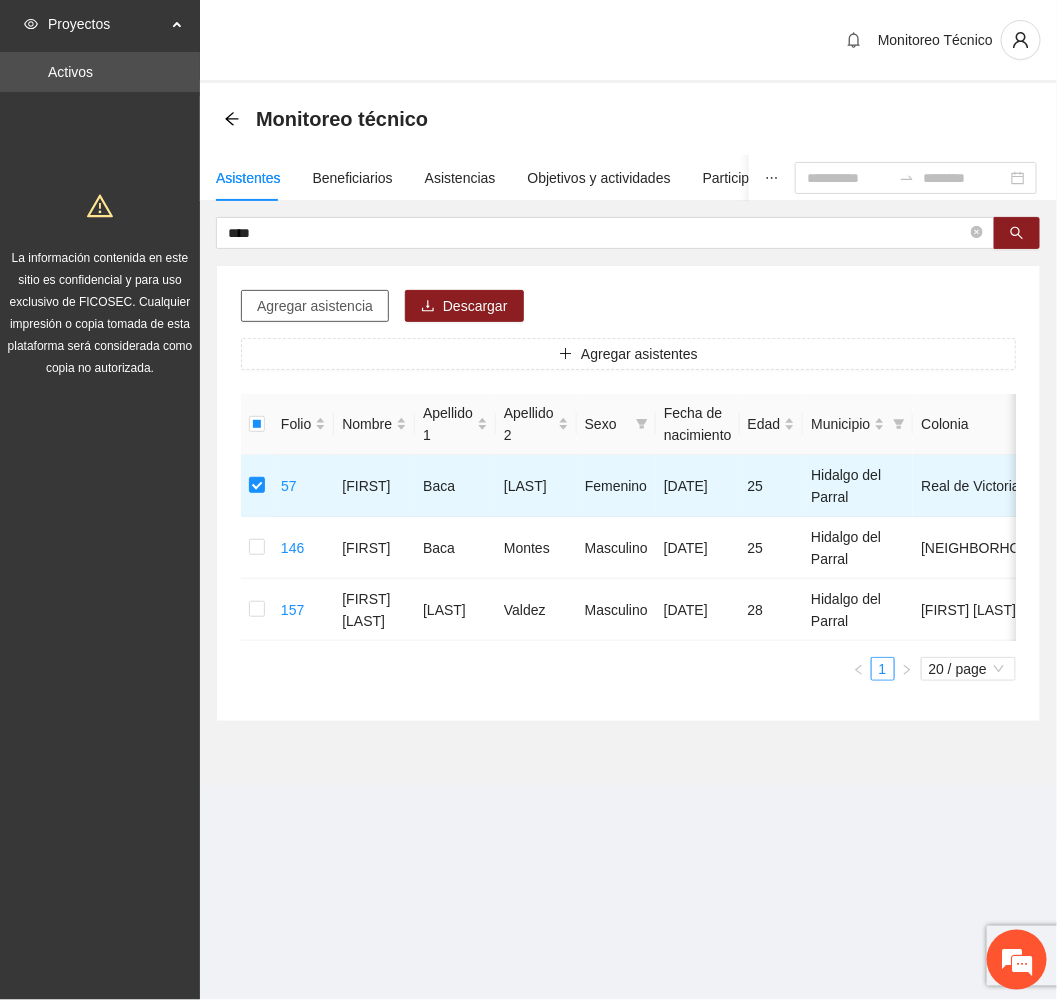 click on "Agregar asistencia" at bounding box center (315, 306) 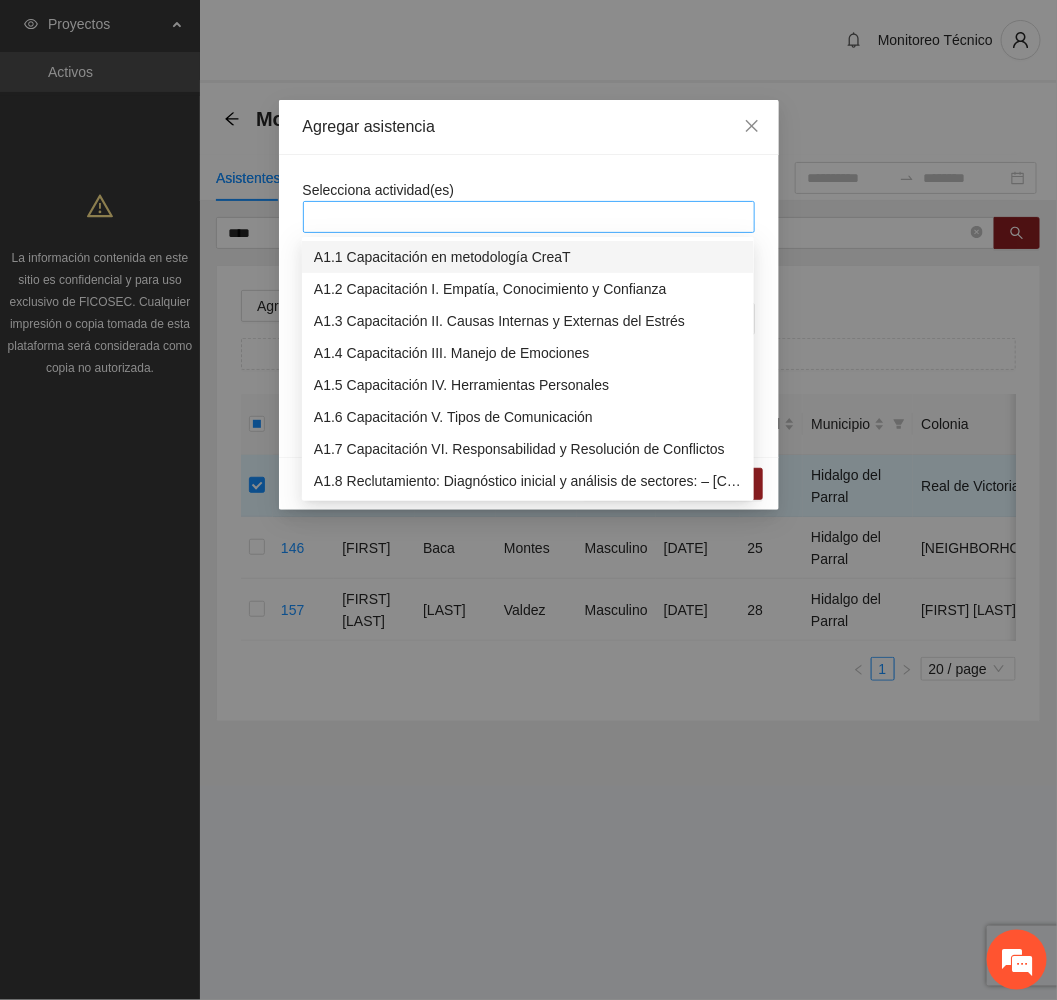 click at bounding box center (529, 217) 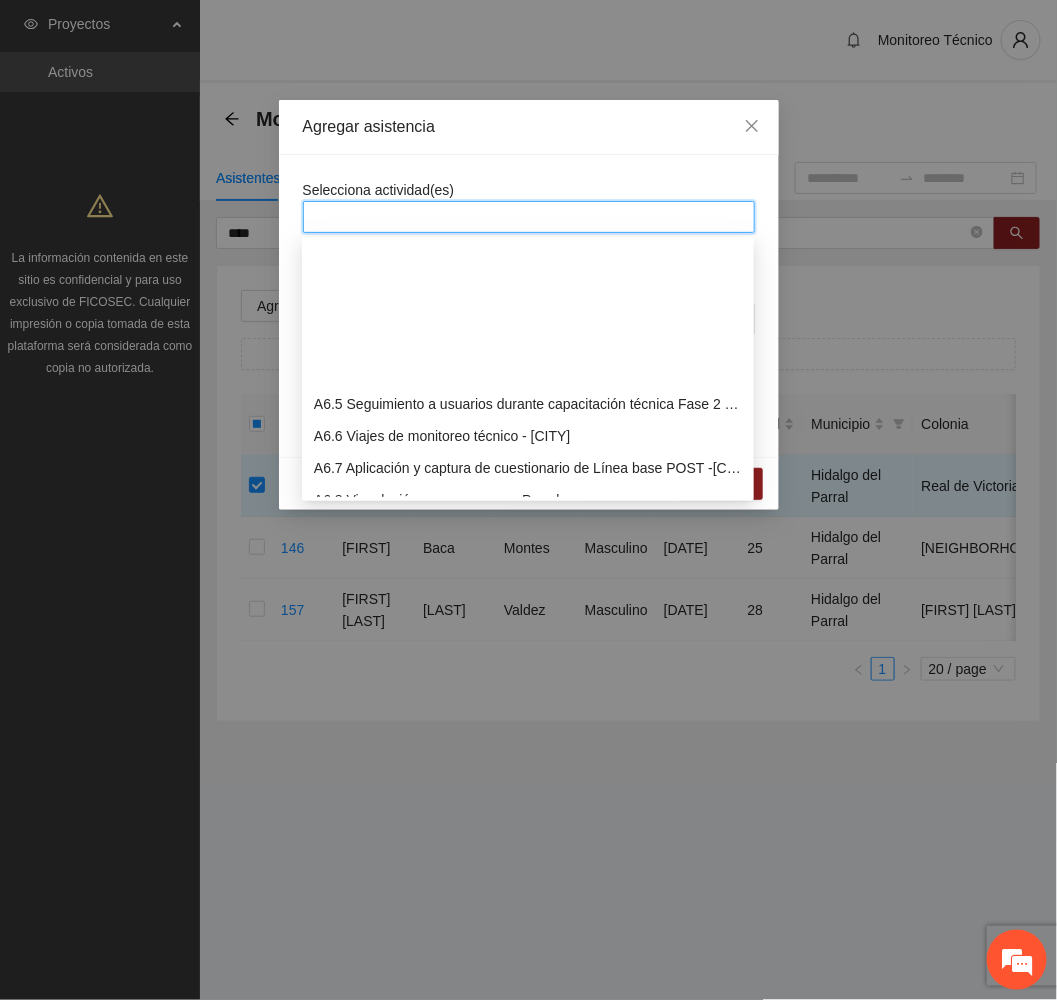 scroll, scrollTop: 2083, scrollLeft: 0, axis: vertical 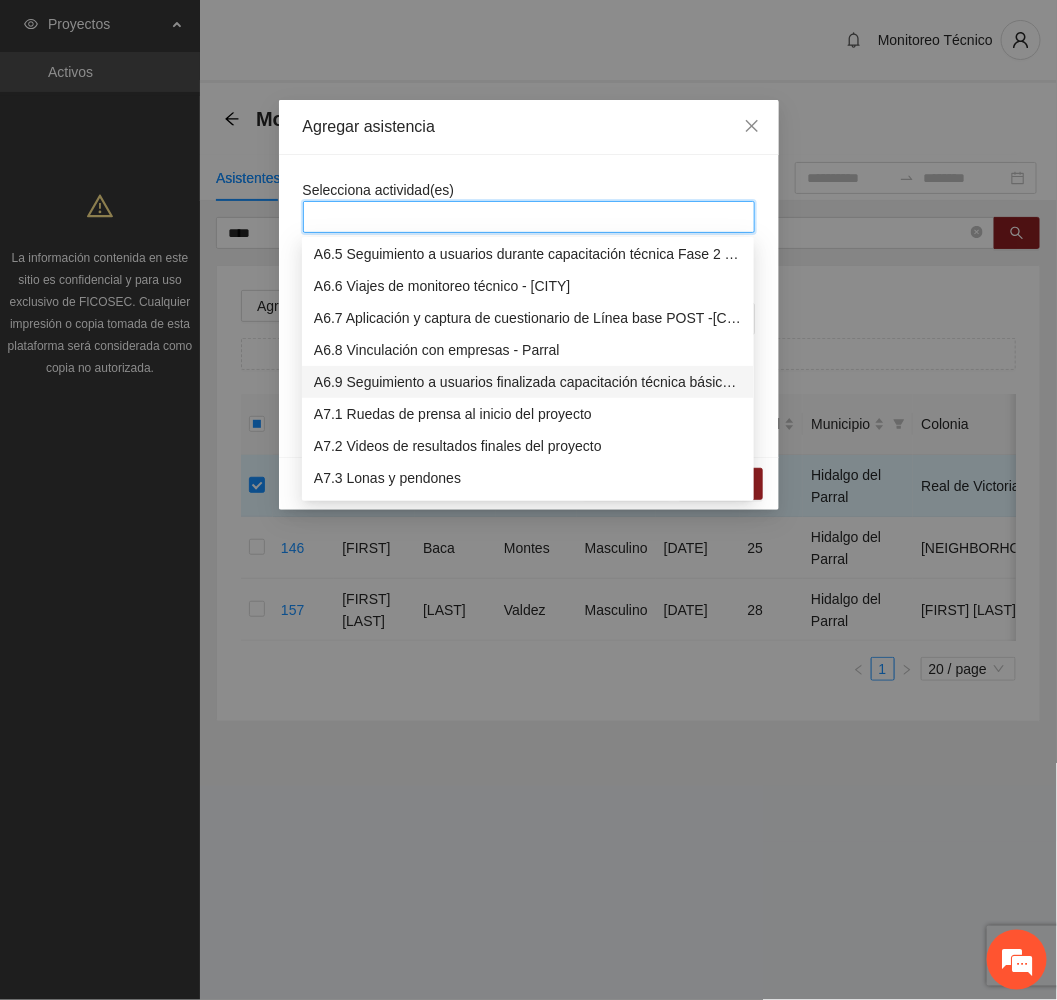 click on "A6.9 Seguimiento a usuarios finalizada capacitación técnica básica - [CITY]" at bounding box center [528, 382] 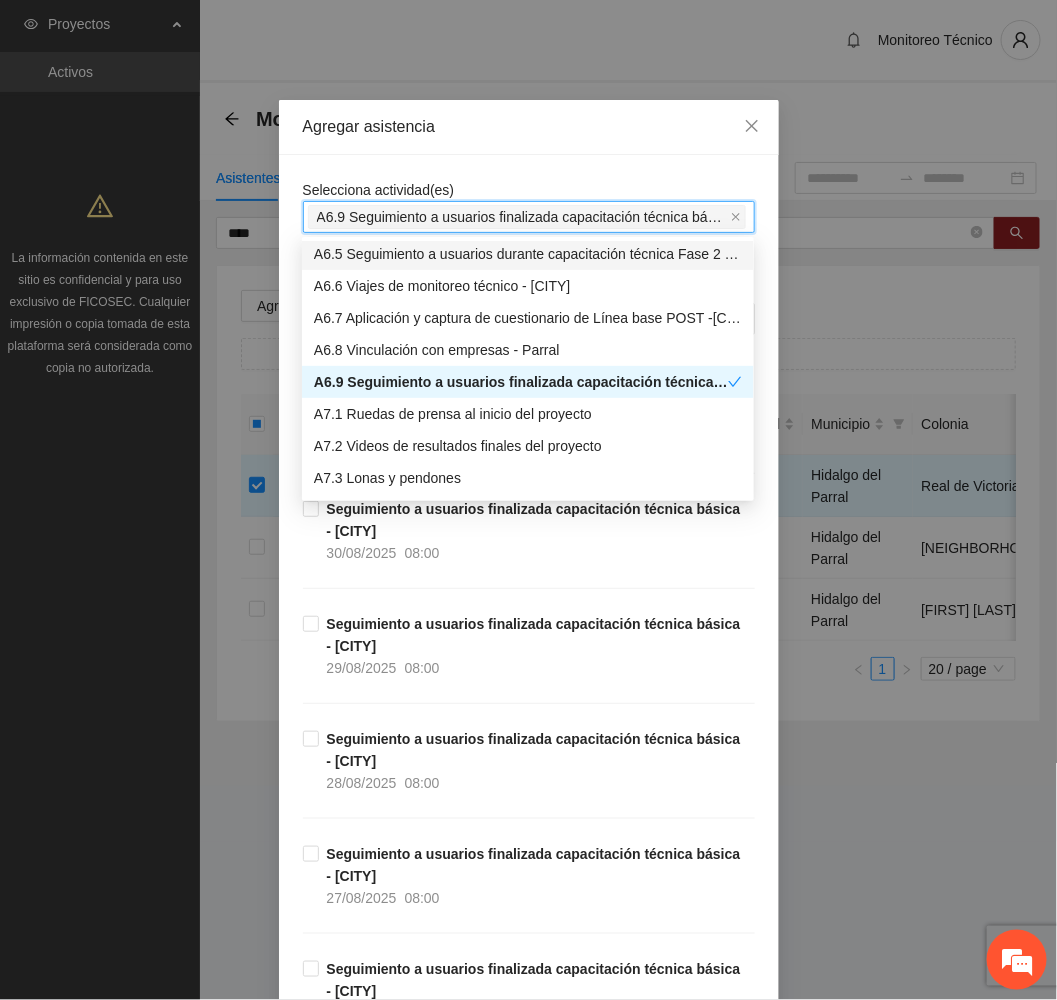 click on "Agregar asistencia" at bounding box center [529, 127] 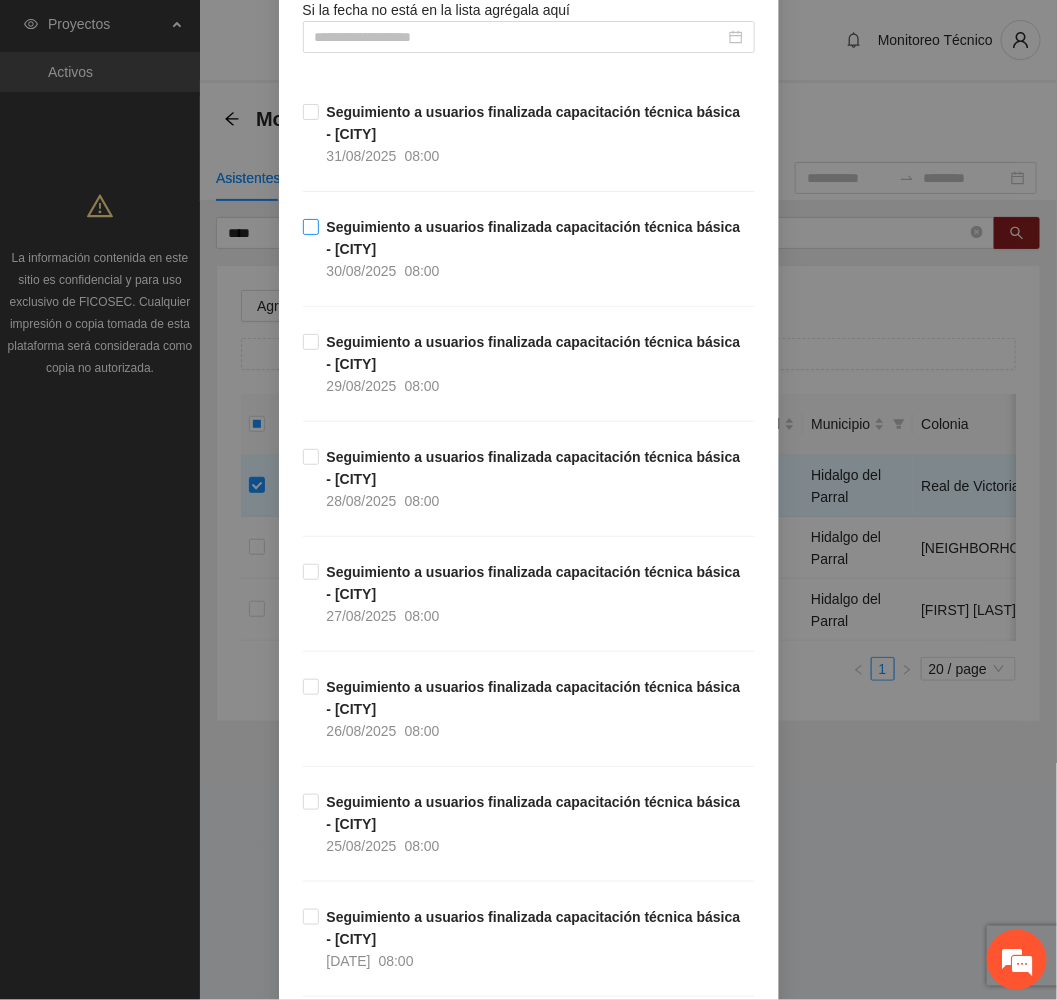 scroll, scrollTop: 300, scrollLeft: 0, axis: vertical 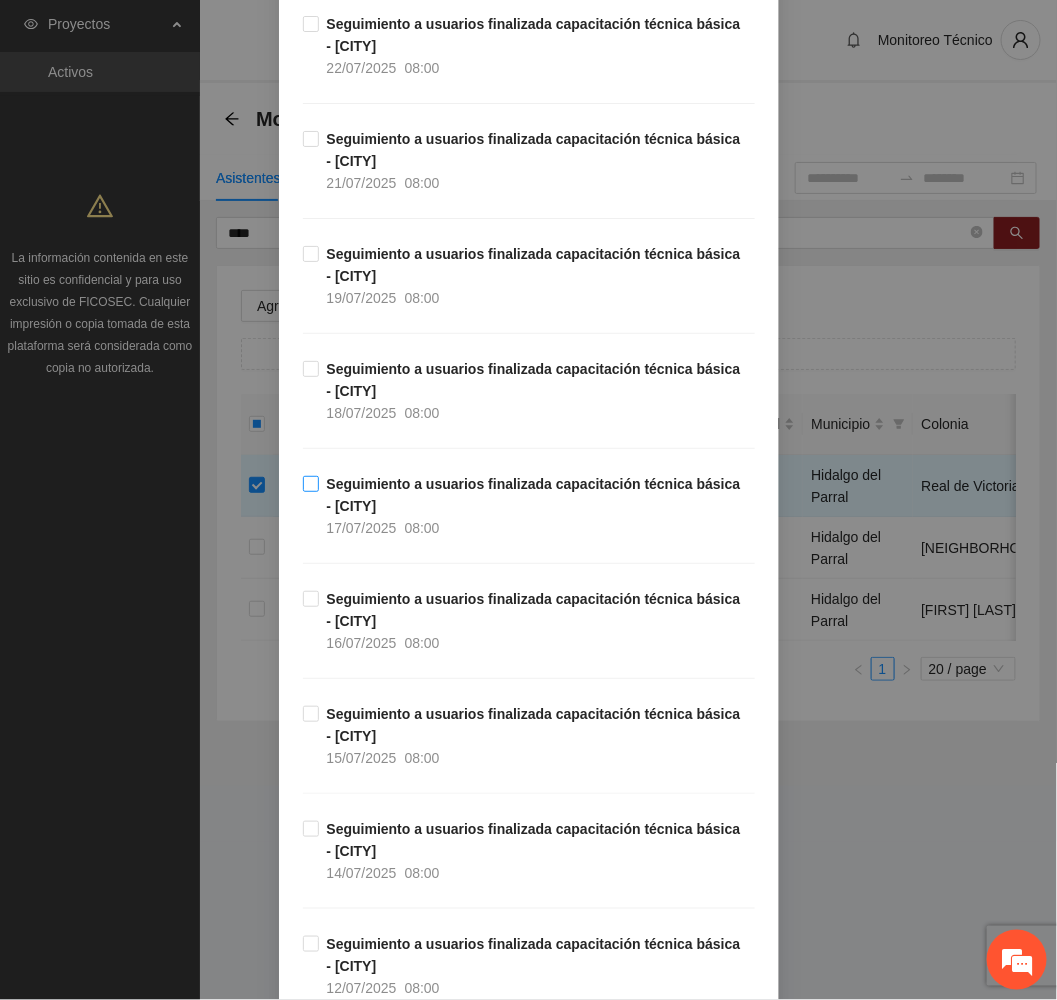 click on "Seguimiento a usuarios finalizada capacitación técnica básica - [CITY]" at bounding box center [534, 495] 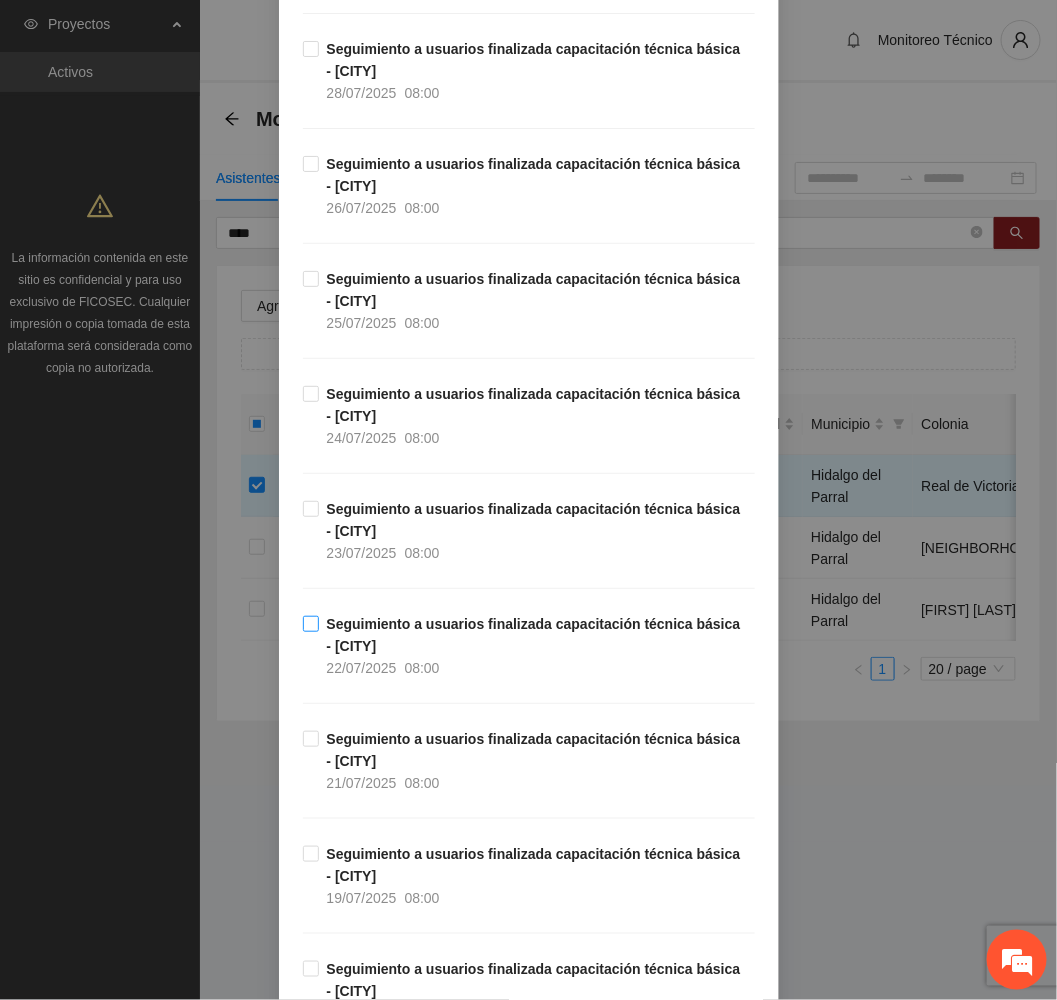 scroll, scrollTop: 4105, scrollLeft: 0, axis: vertical 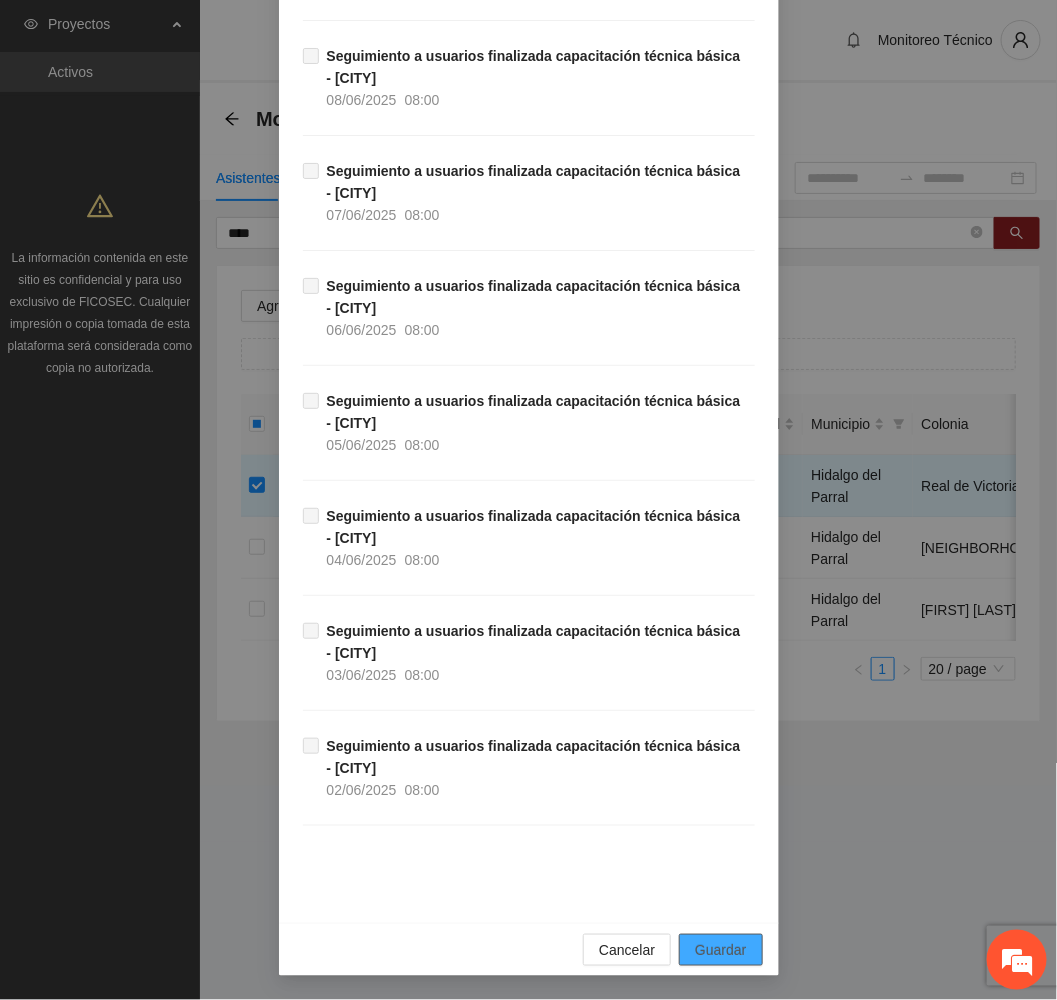 click on "Guardar" at bounding box center [720, 950] 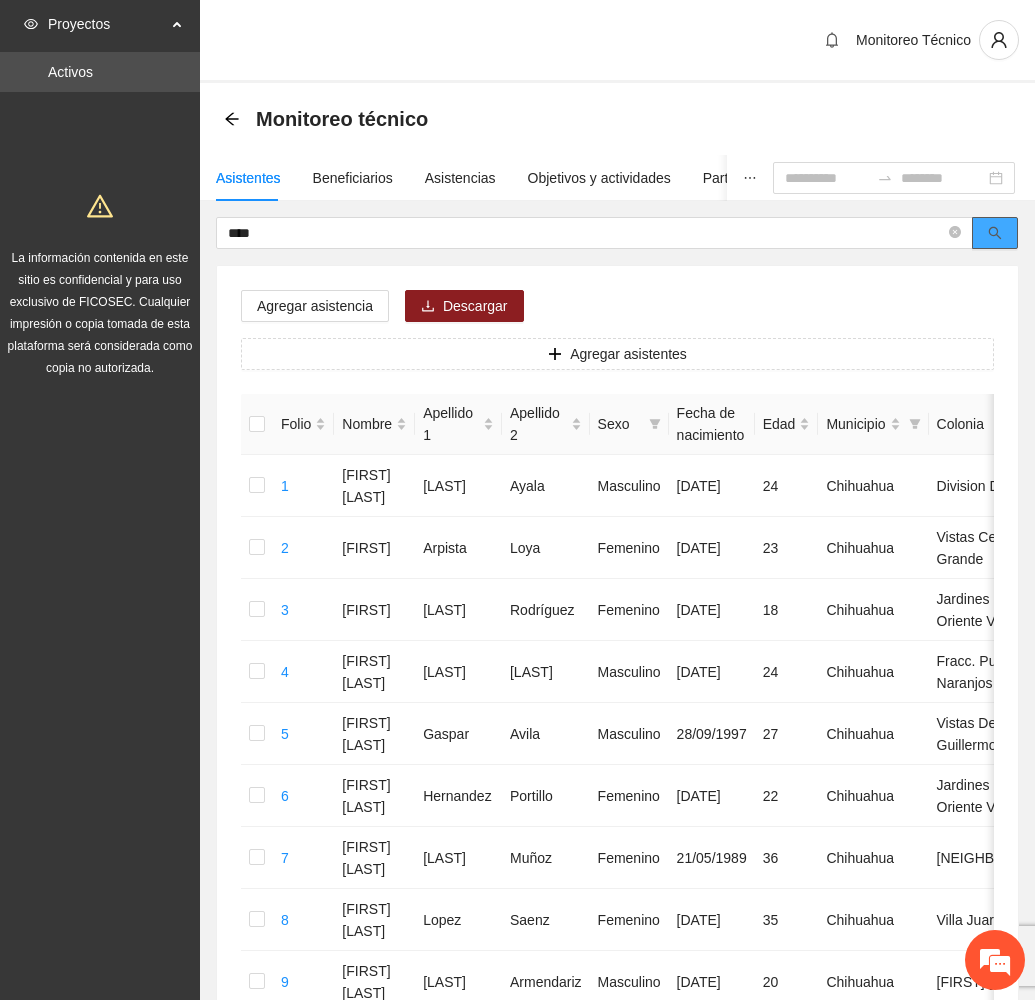 click 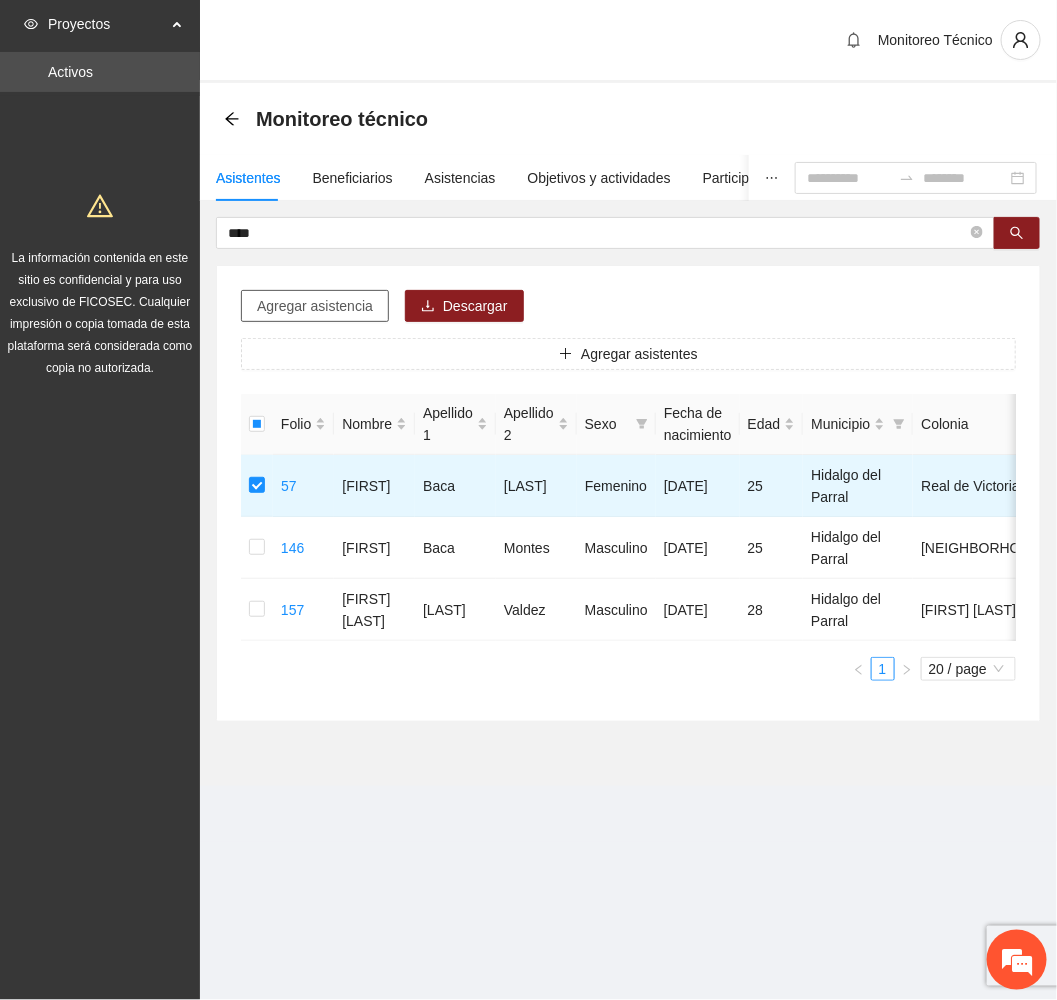 click on "Agregar asistencia" at bounding box center (315, 306) 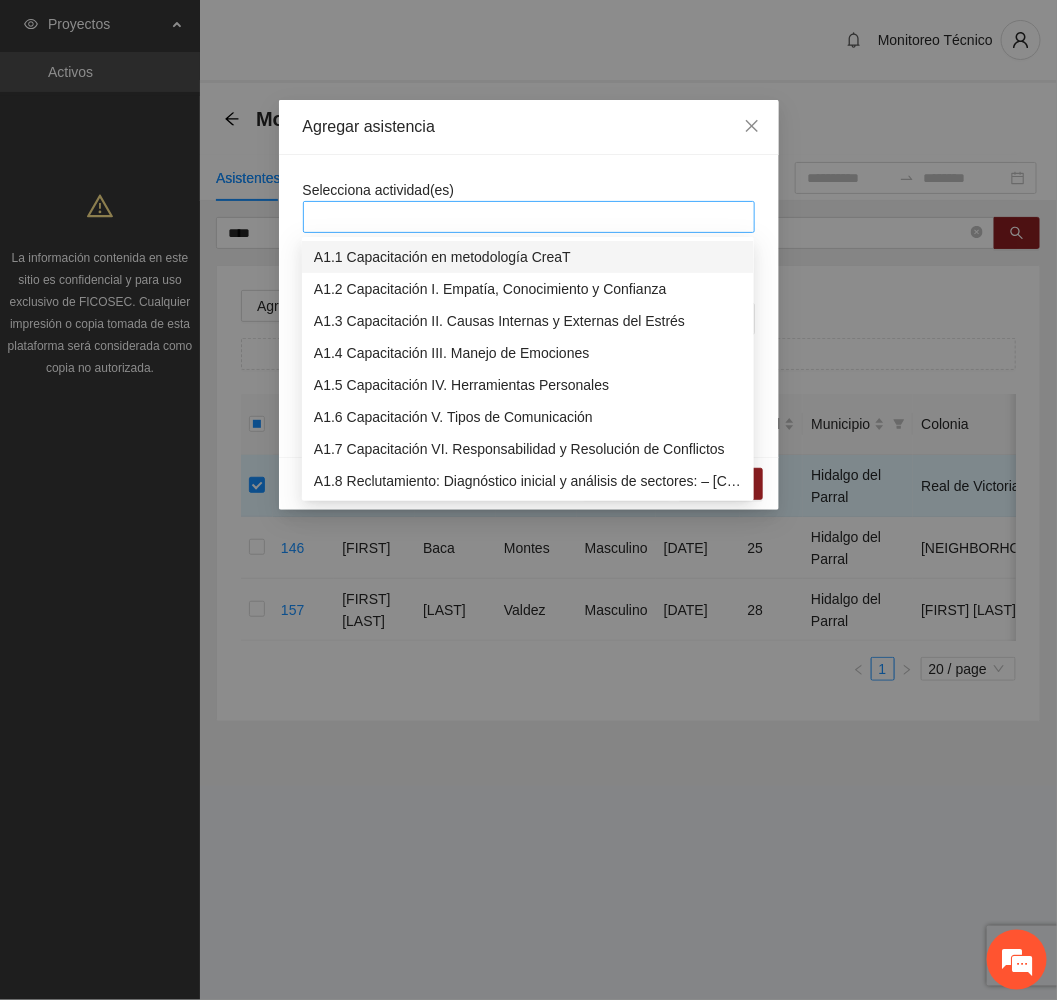 click at bounding box center [529, 217] 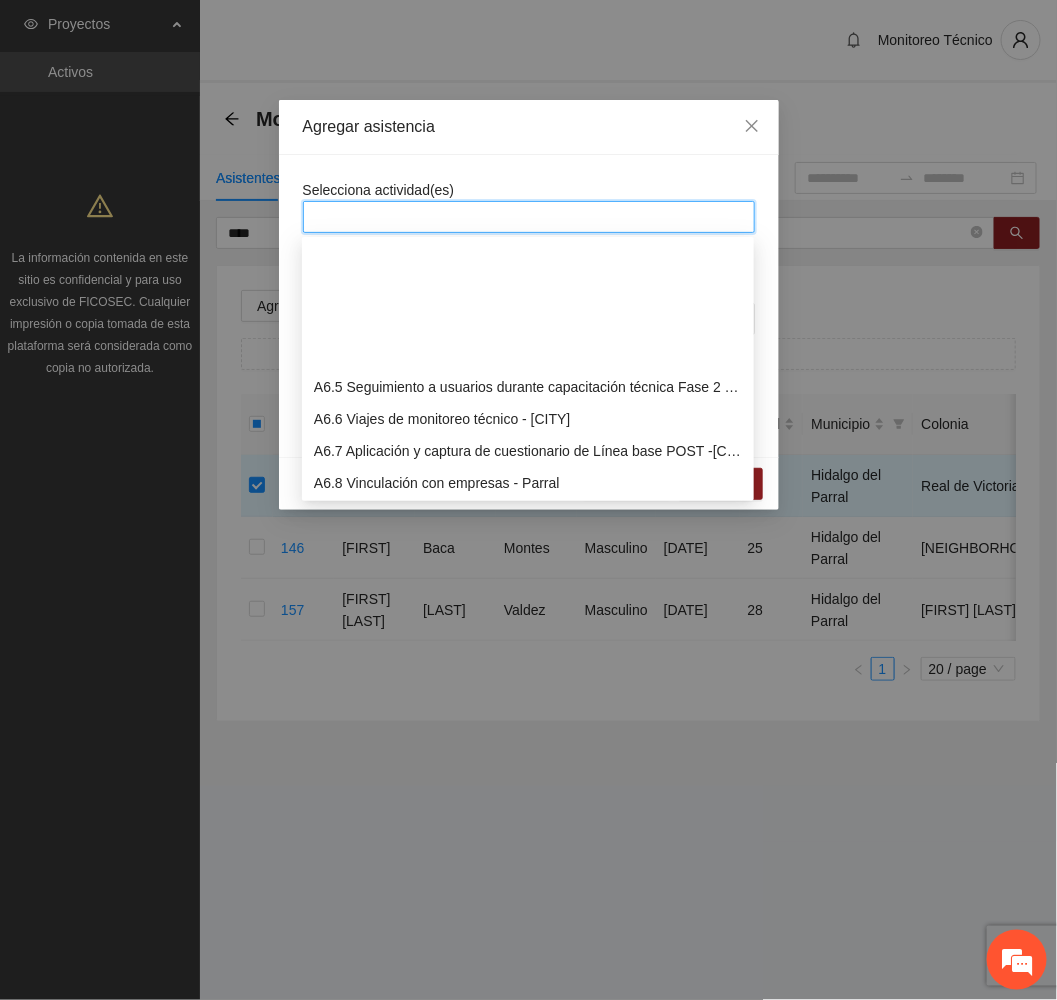 scroll, scrollTop: 2100, scrollLeft: 0, axis: vertical 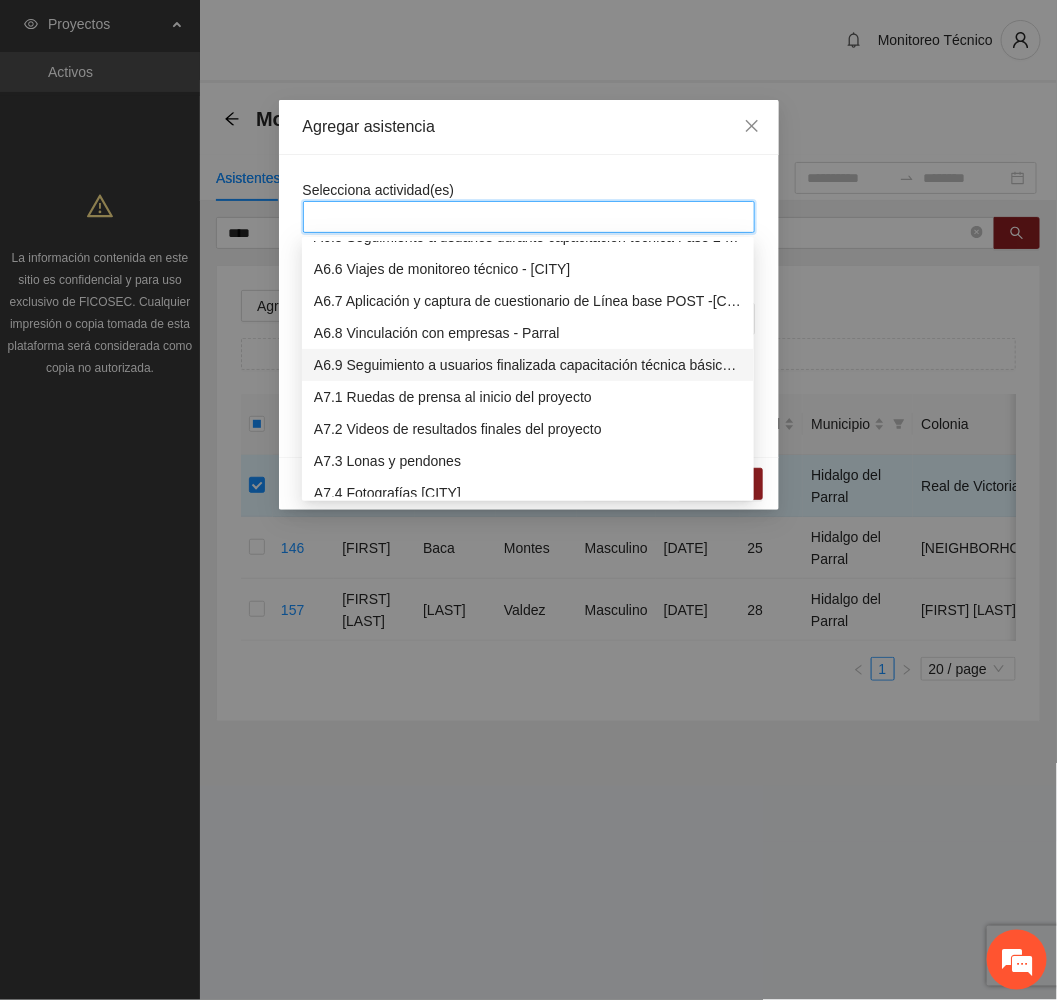 click on "A6.9 Seguimiento a usuarios finalizada capacitación técnica básica - [CITY]" at bounding box center (528, 365) 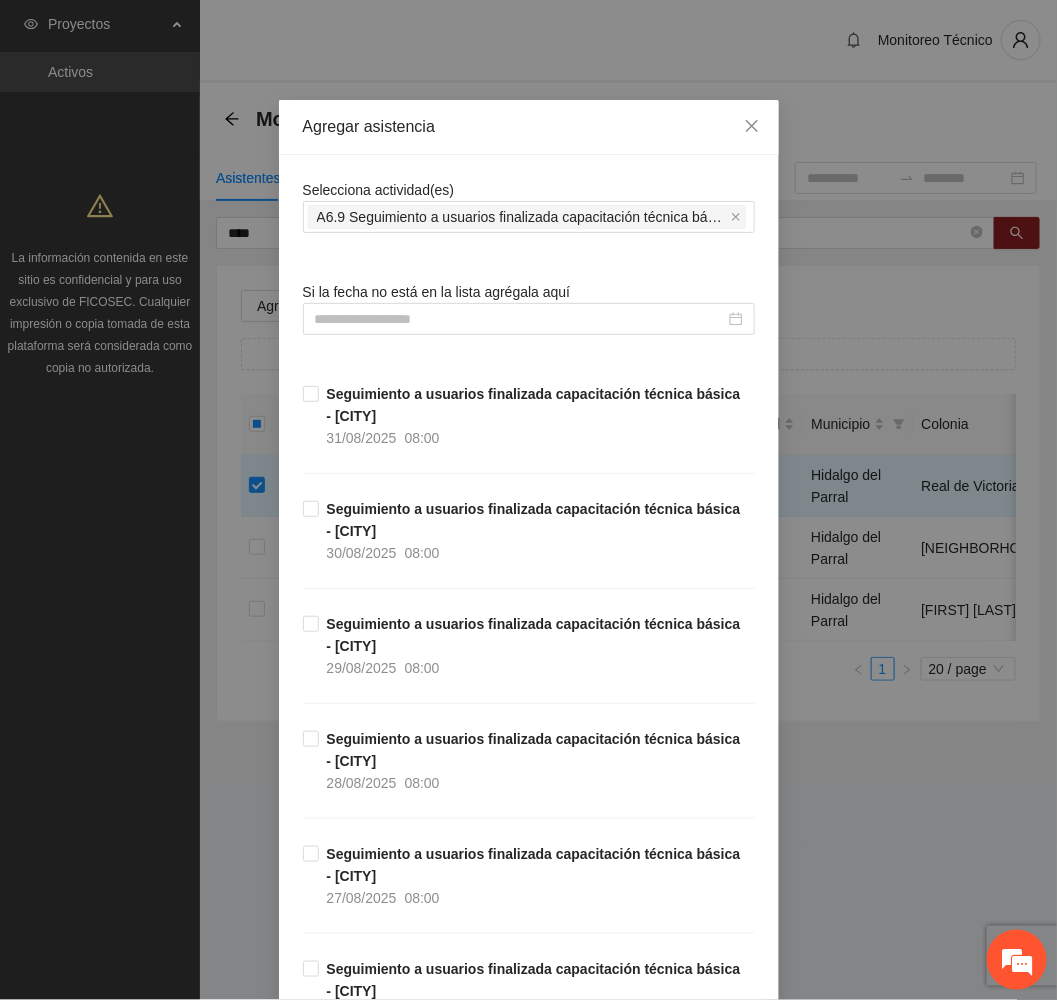 click on "Agregar asistencia" at bounding box center [529, 127] 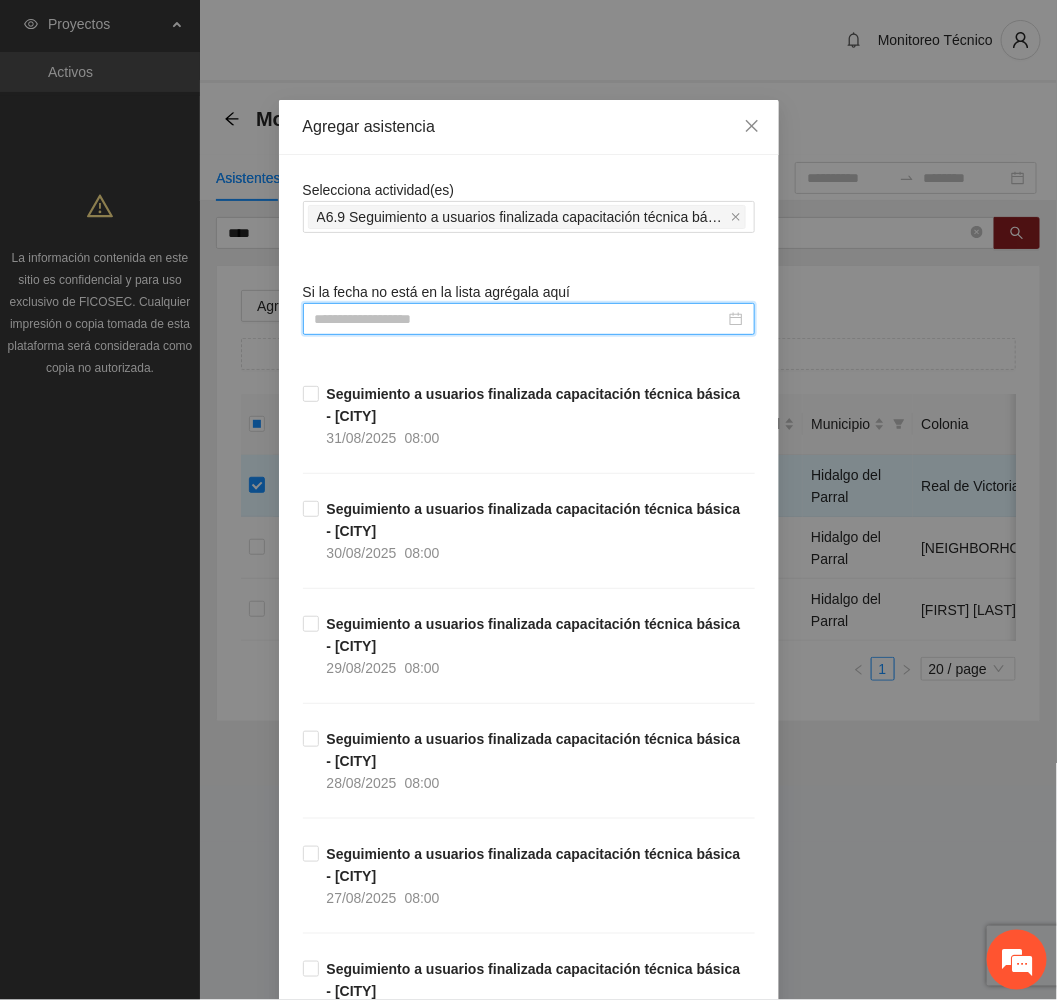 click at bounding box center [520, 319] 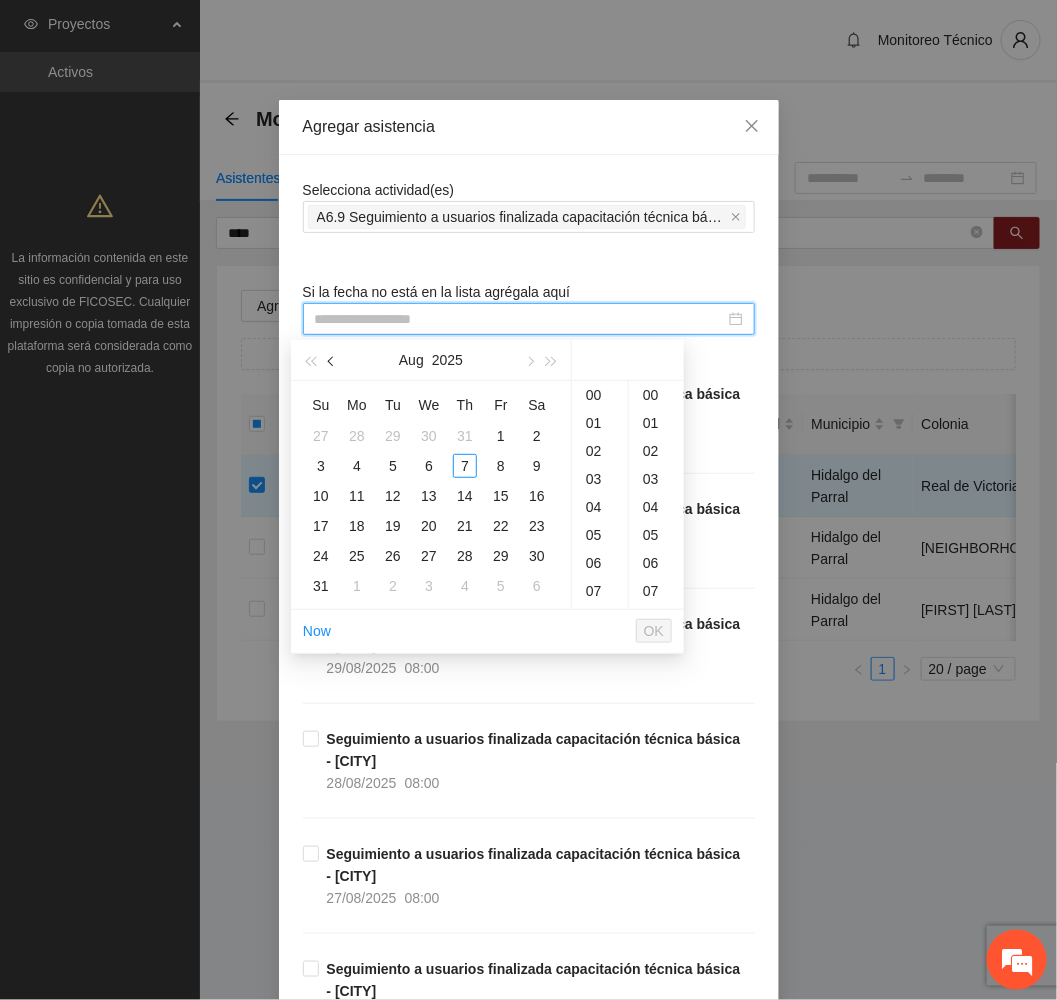 click at bounding box center (333, 362) 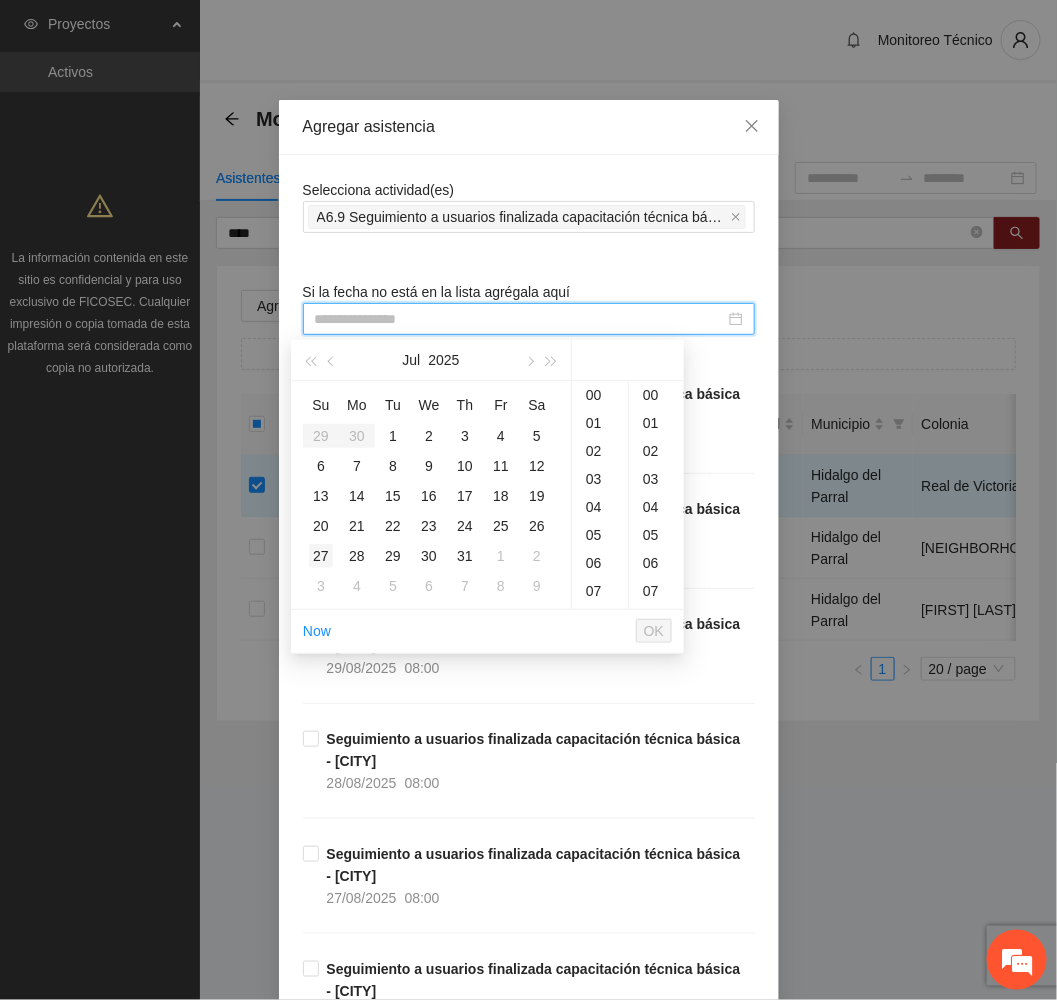 click on "27" at bounding box center (321, 556) 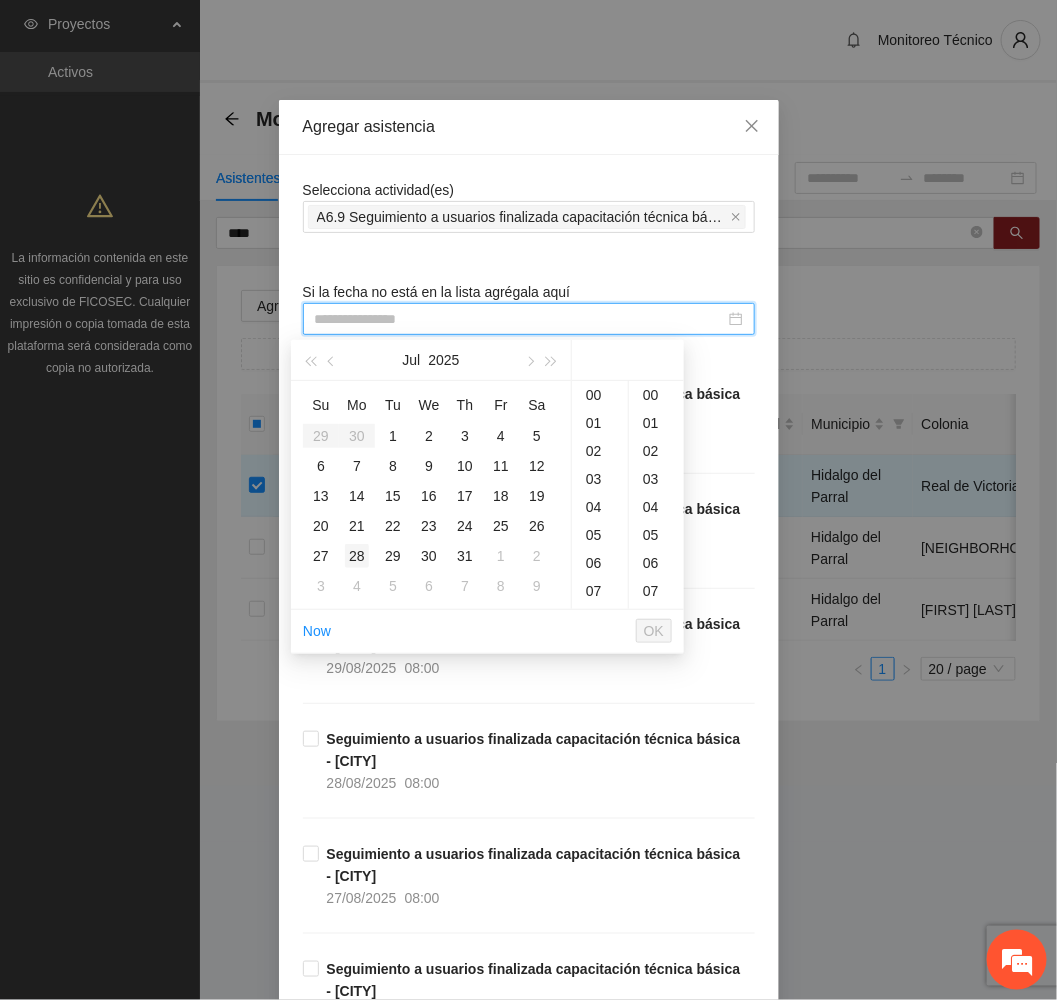 scroll, scrollTop: 210, scrollLeft: 0, axis: vertical 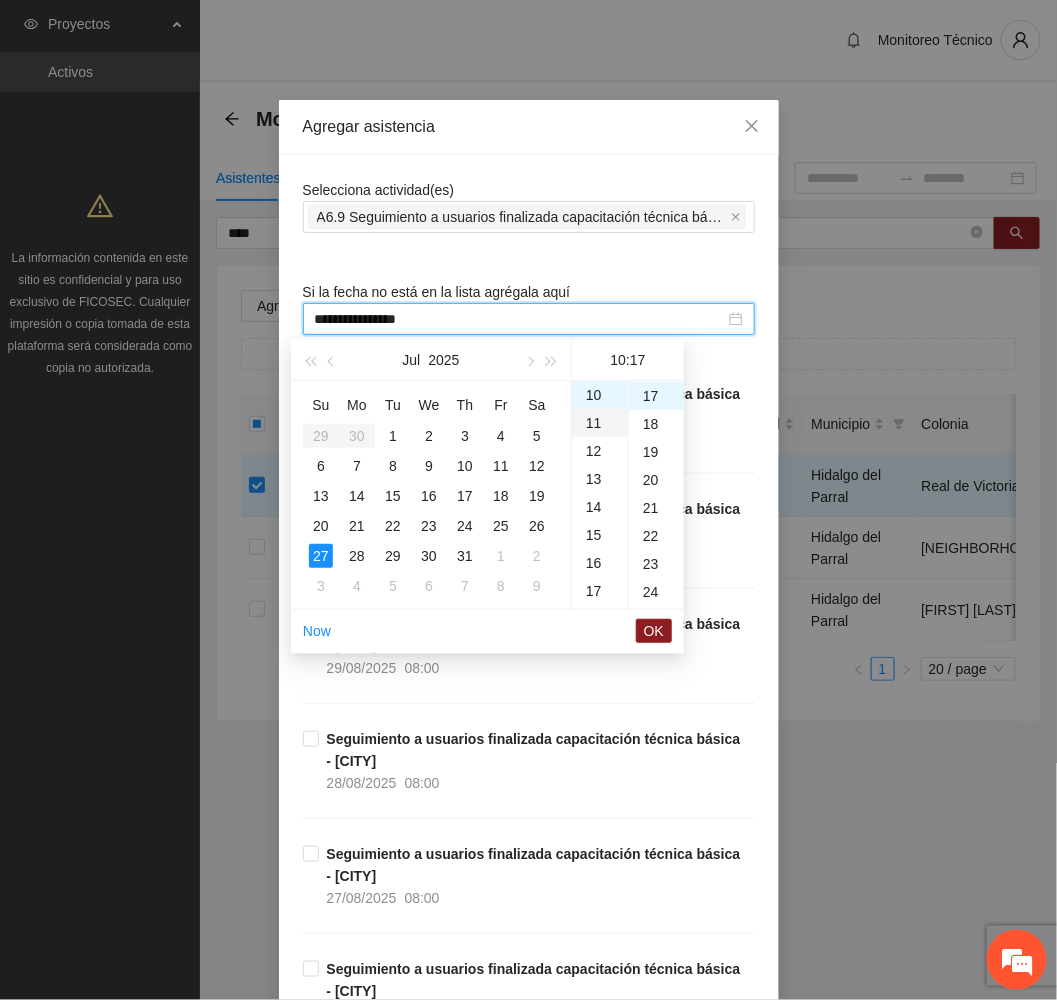 click on "11" at bounding box center (600, 423) 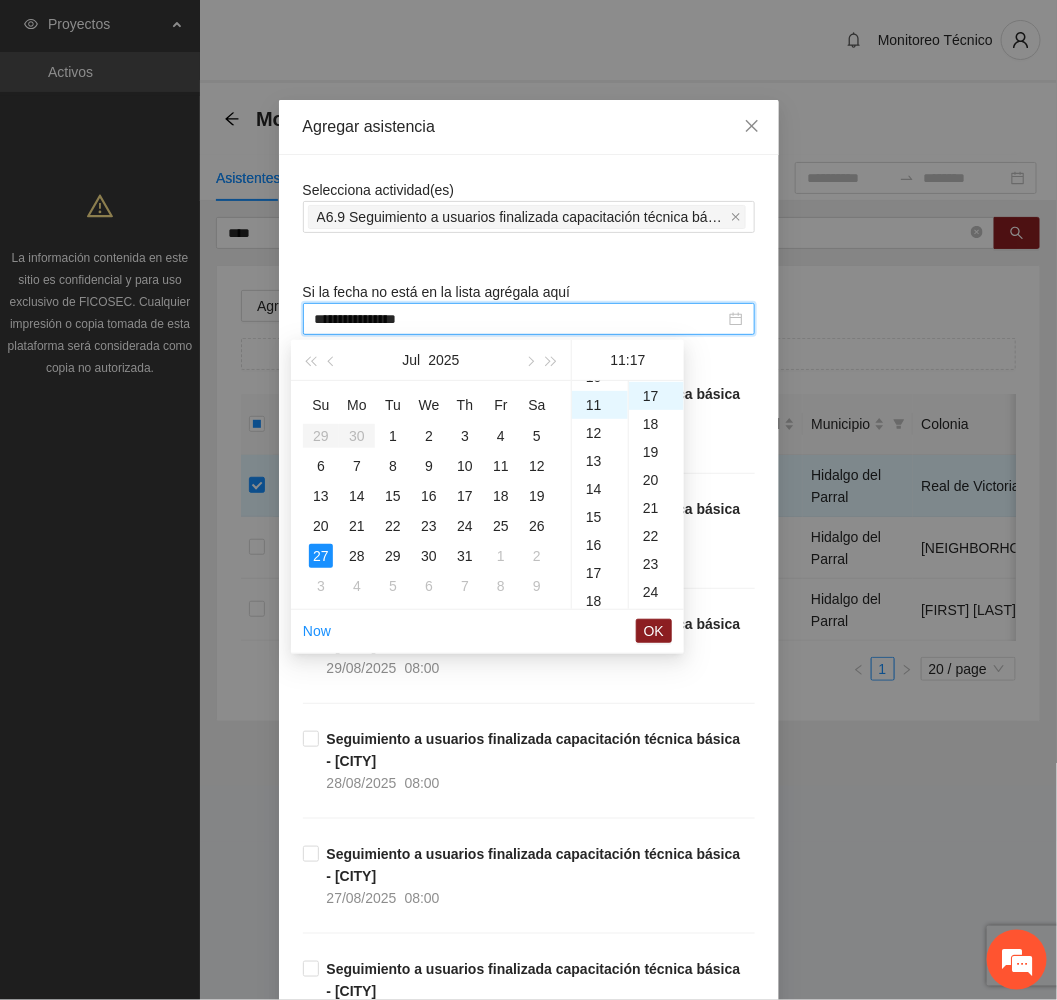 scroll, scrollTop: 307, scrollLeft: 0, axis: vertical 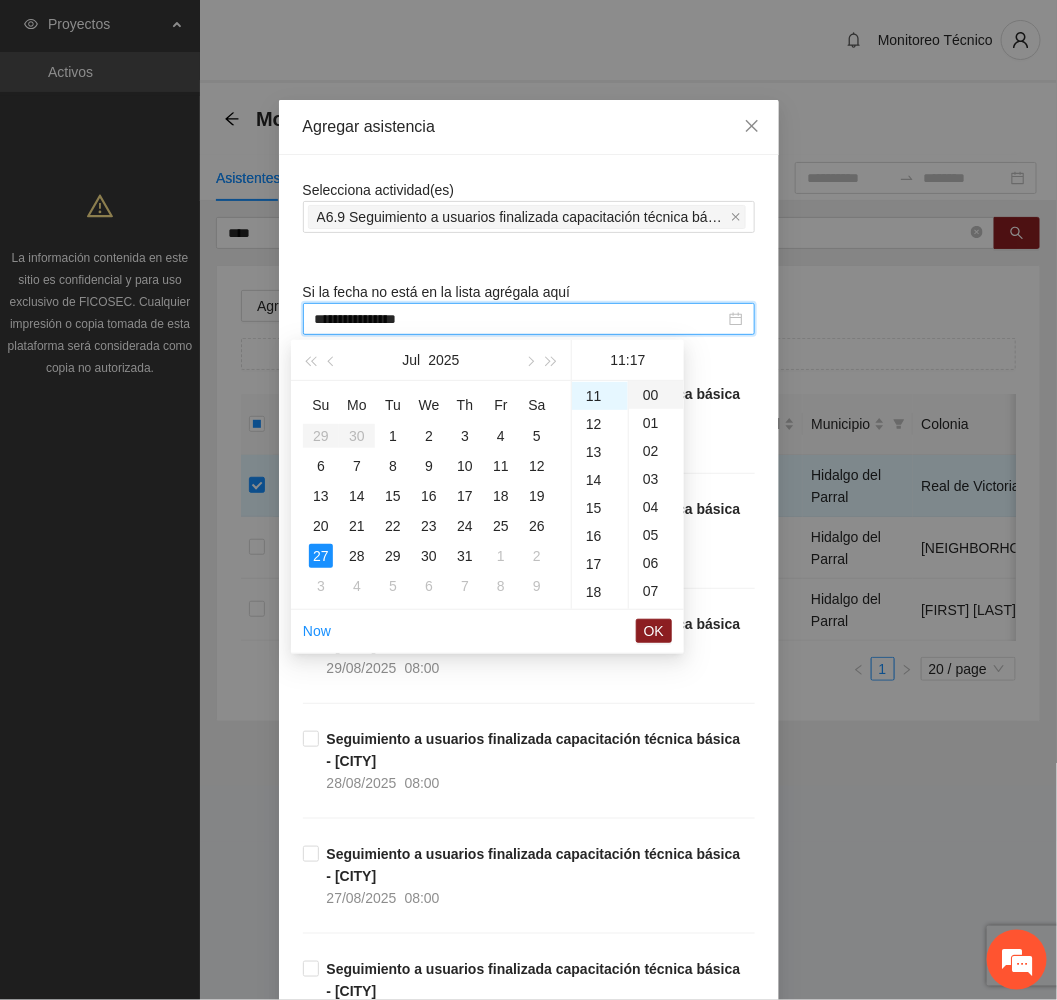 click on "00" at bounding box center [656, 395] 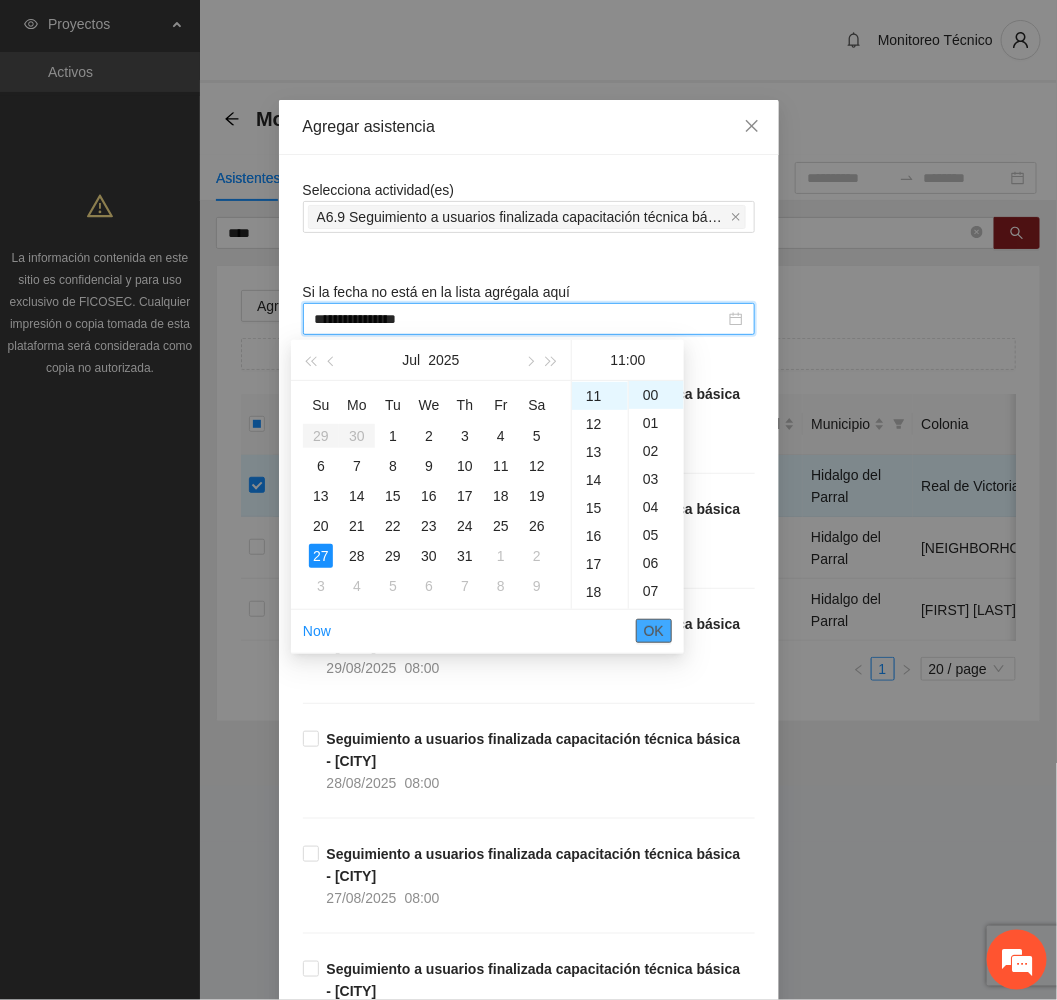 click on "OK" at bounding box center (654, 631) 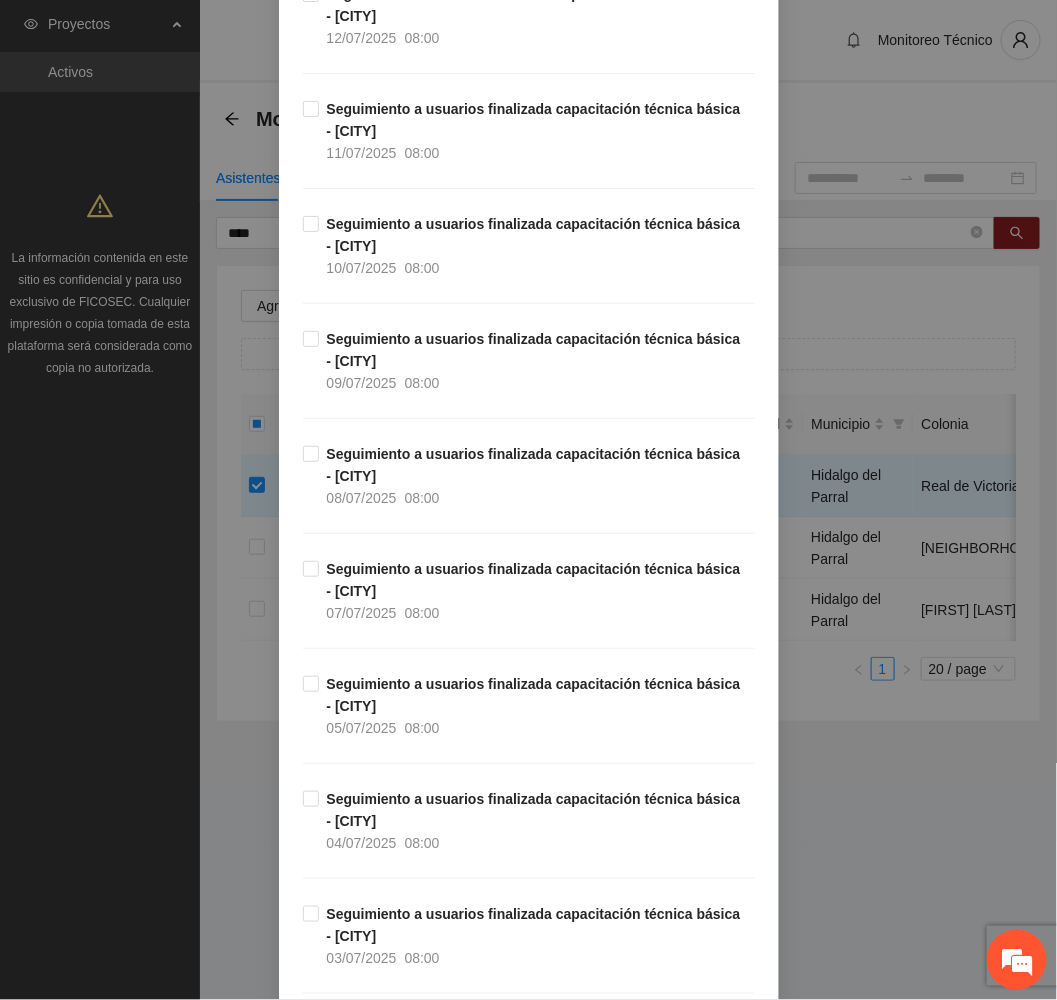 scroll, scrollTop: 9579, scrollLeft: 0, axis: vertical 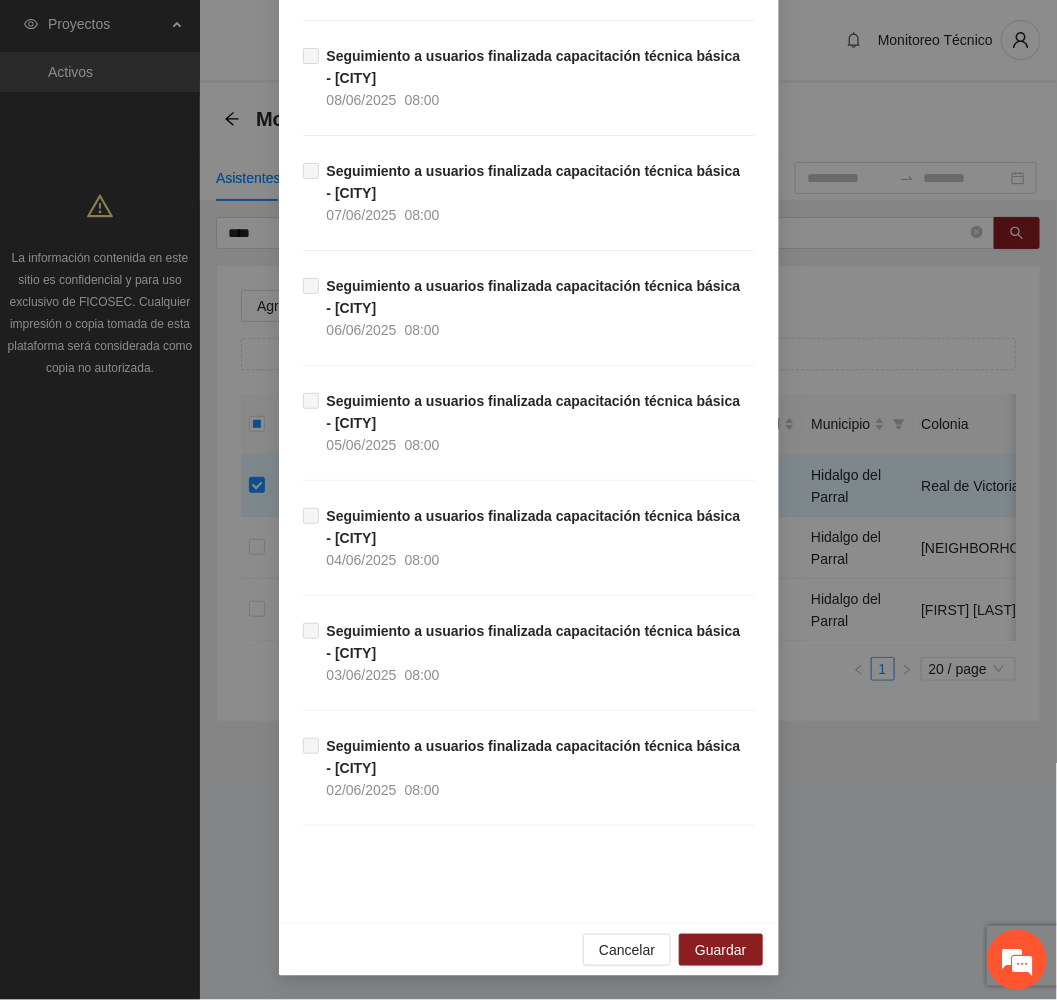 click on "Cancelar Guardar" at bounding box center [529, 949] 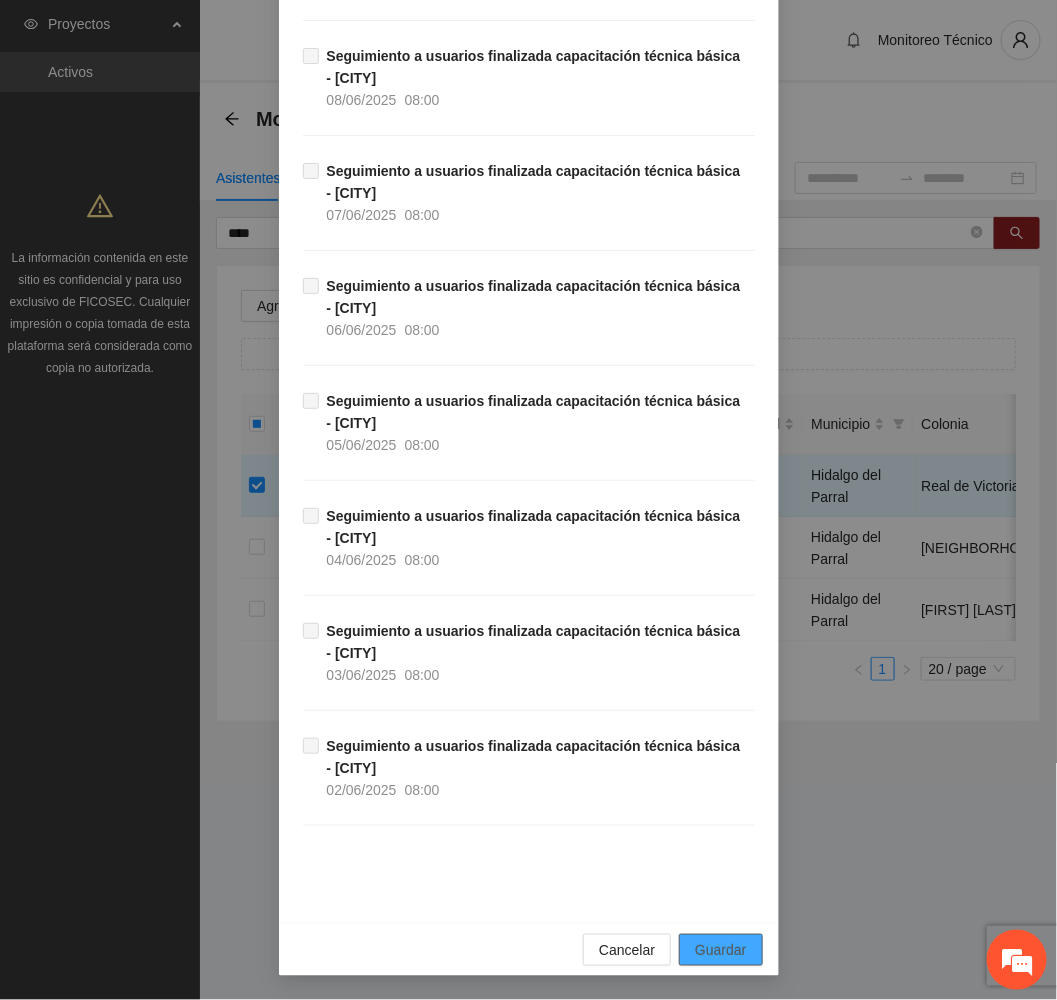 click on "Guardar" at bounding box center [720, 950] 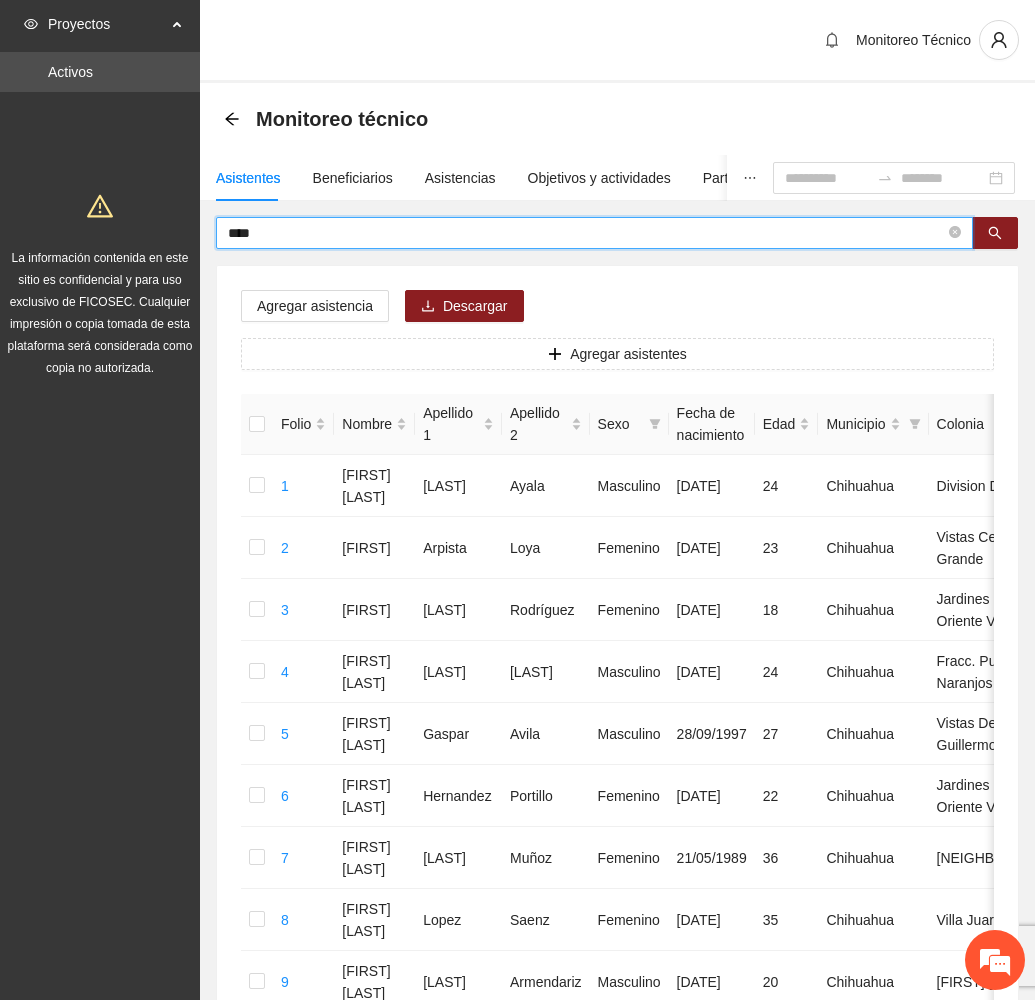 drag, startPoint x: 307, startPoint y: 225, endPoint x: 141, endPoint y: 249, distance: 167.72597 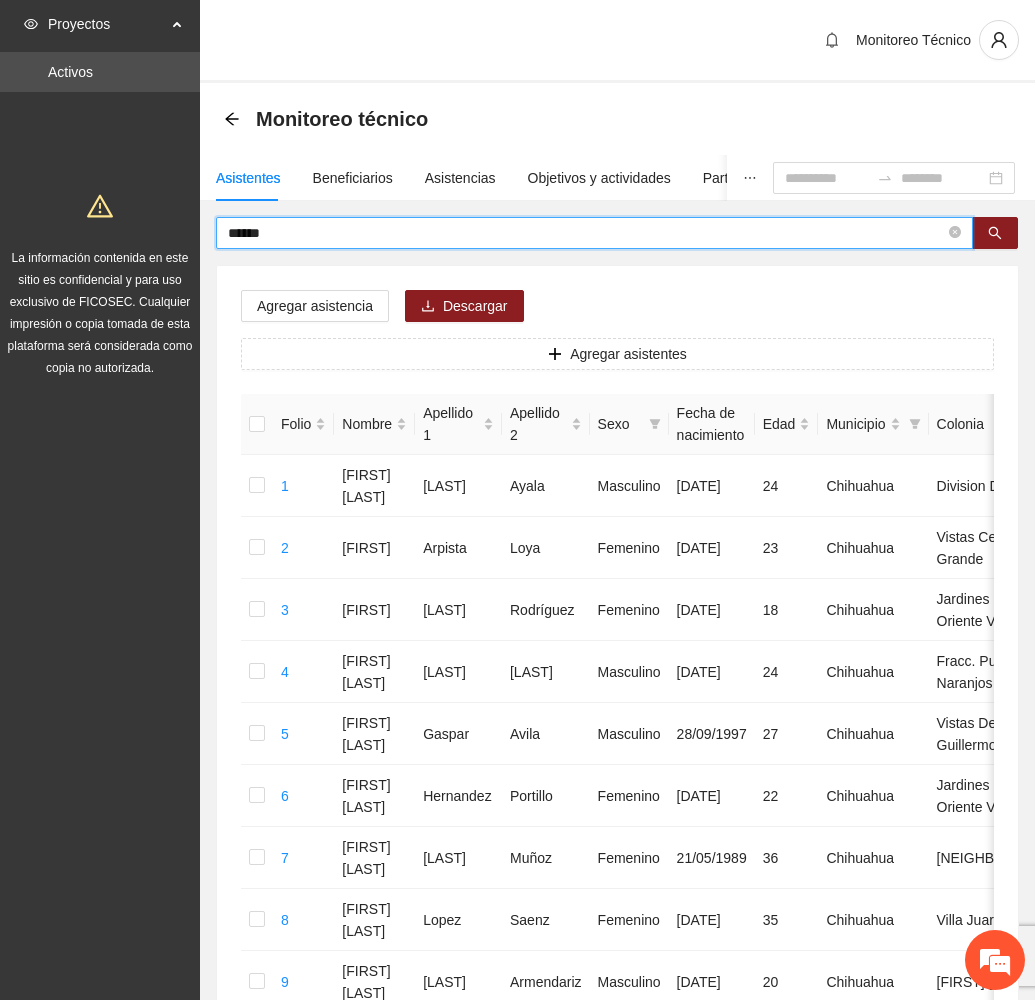 type on "******" 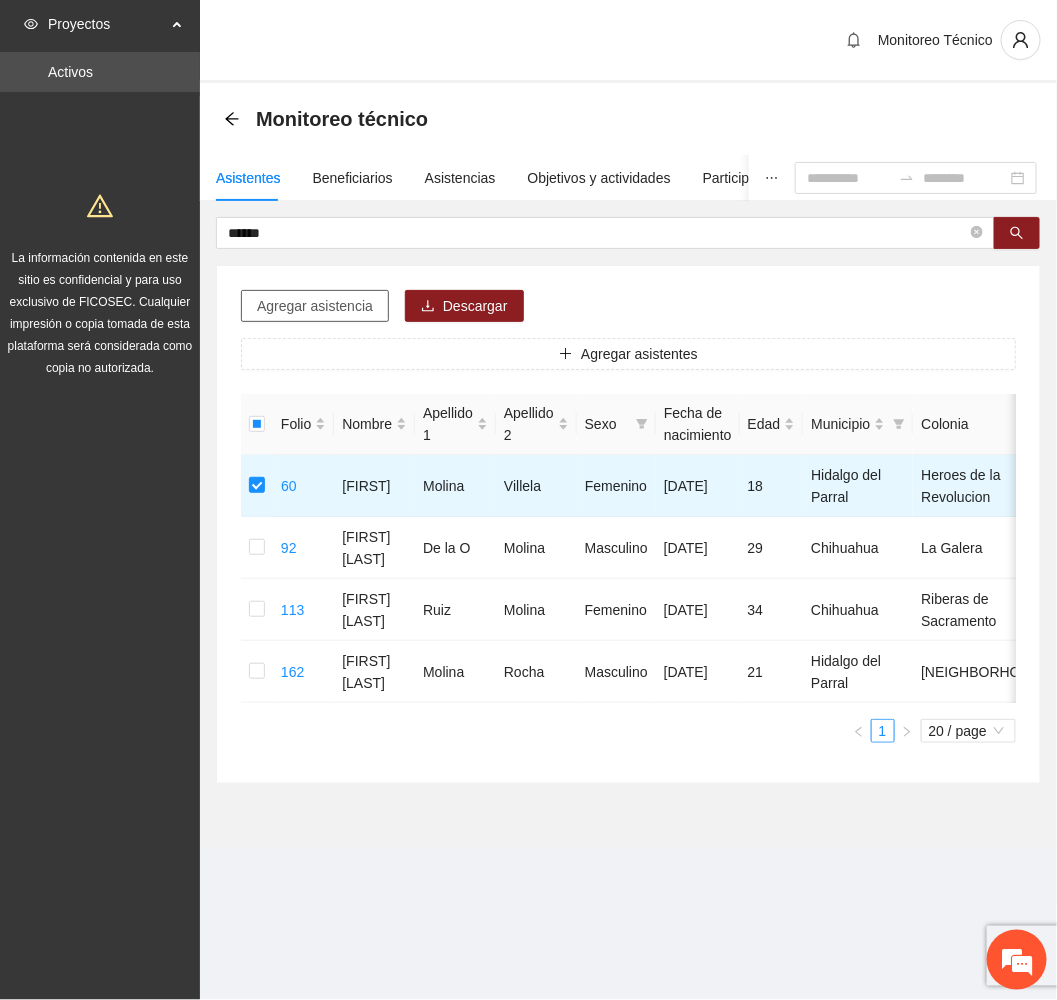 click on "Agregar asistencia" at bounding box center [315, 306] 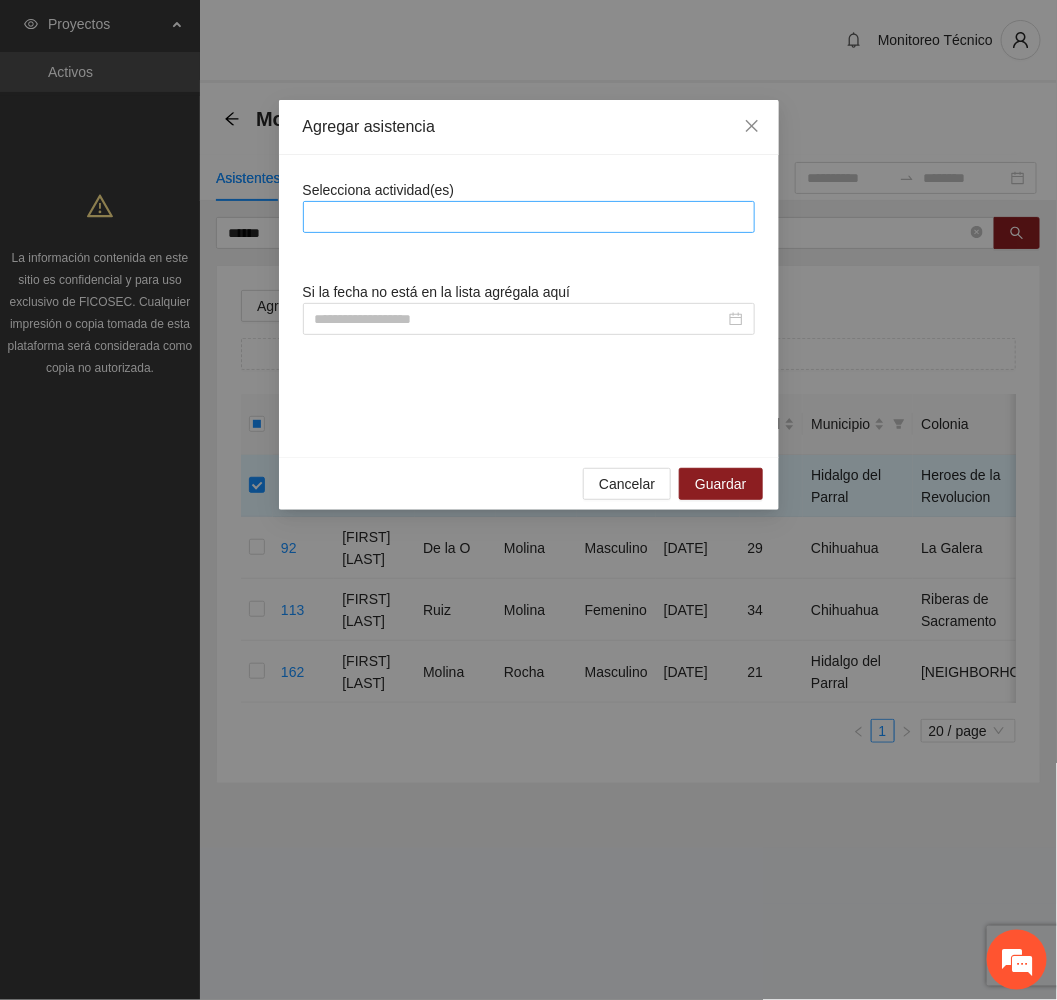click at bounding box center [529, 217] 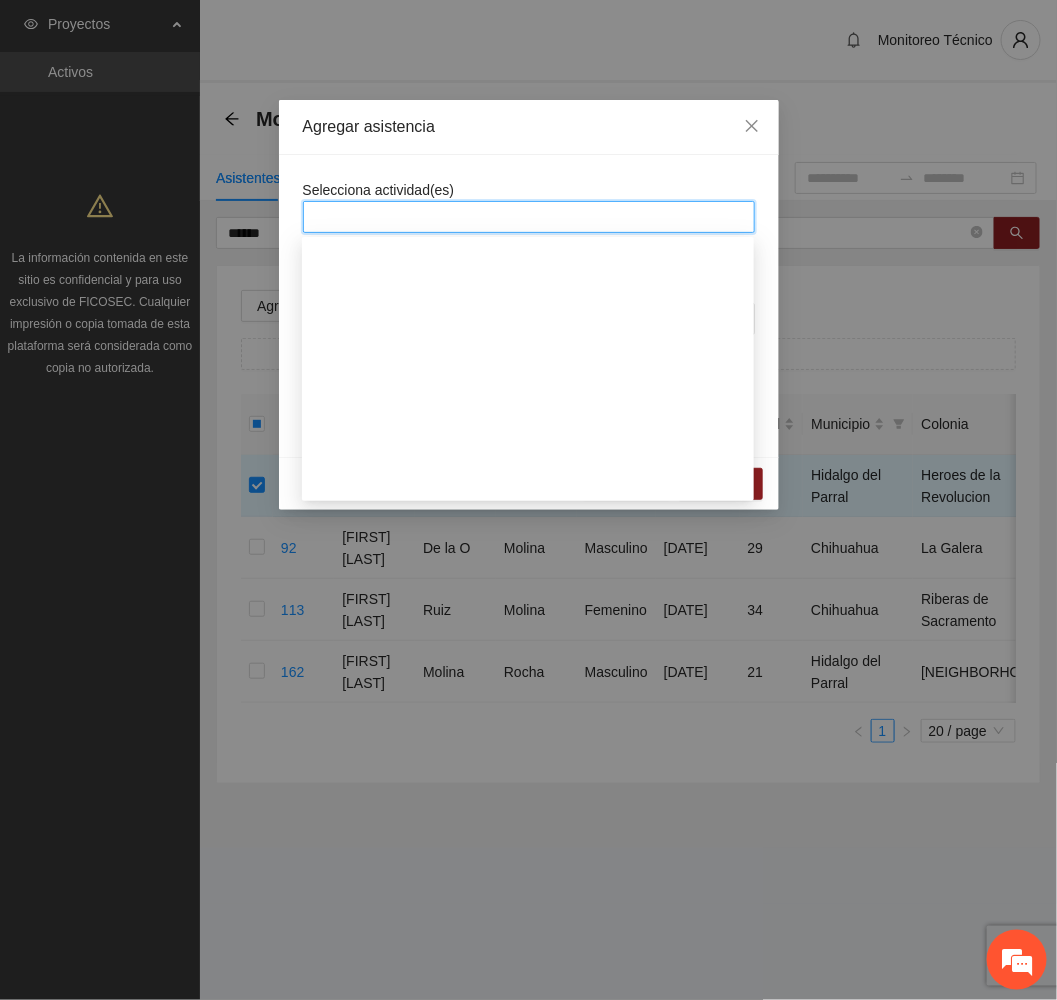 scroll, scrollTop: 2100, scrollLeft: 0, axis: vertical 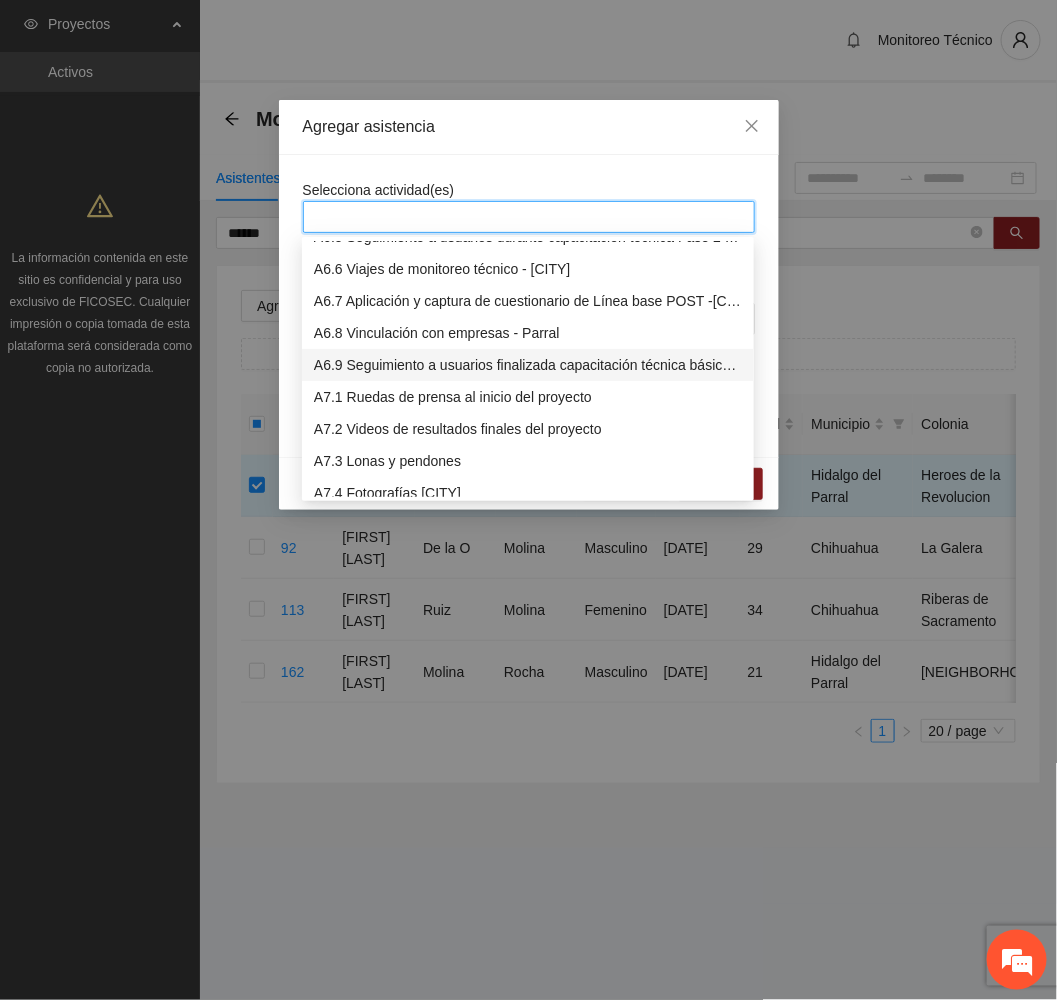 click on "A6.9 Seguimiento a usuarios finalizada capacitación técnica básica - [CITY]" at bounding box center (528, 365) 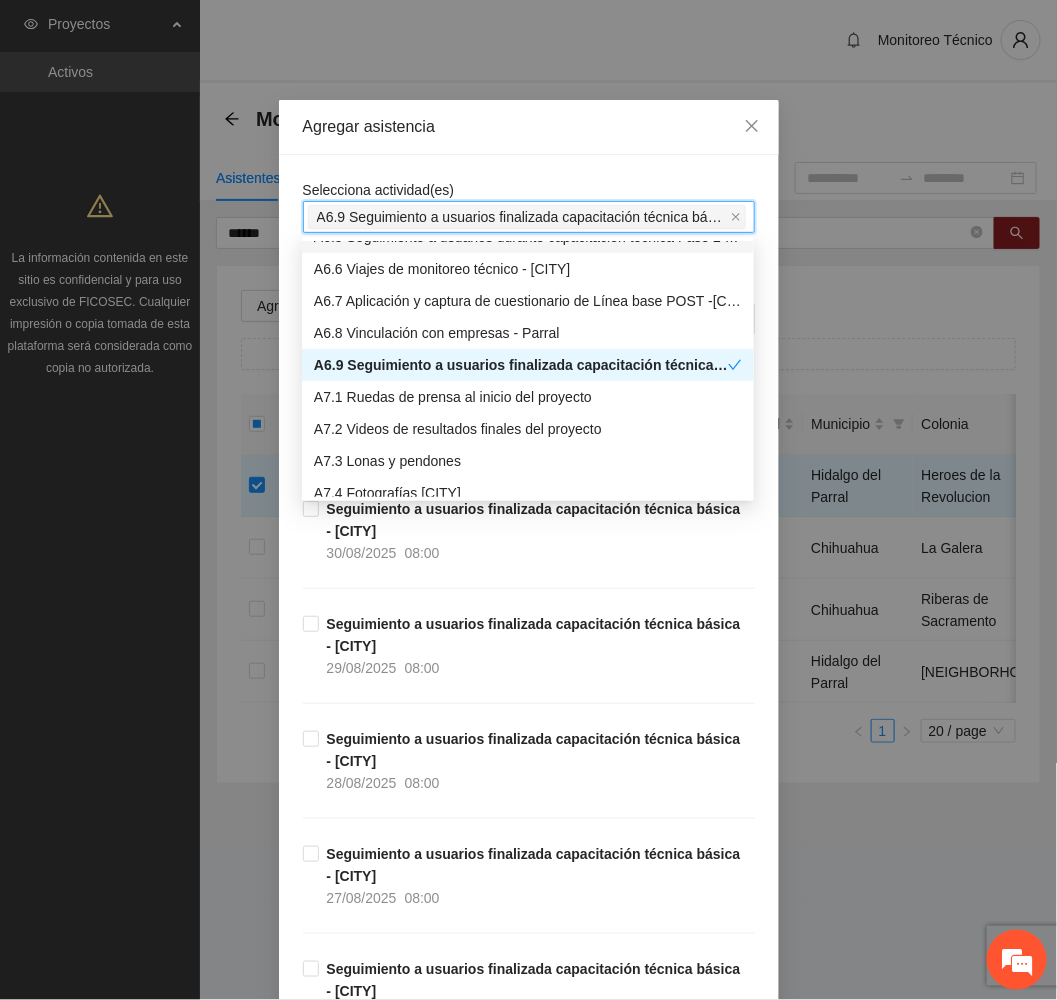 click on "Agregar asistencia" at bounding box center (529, 127) 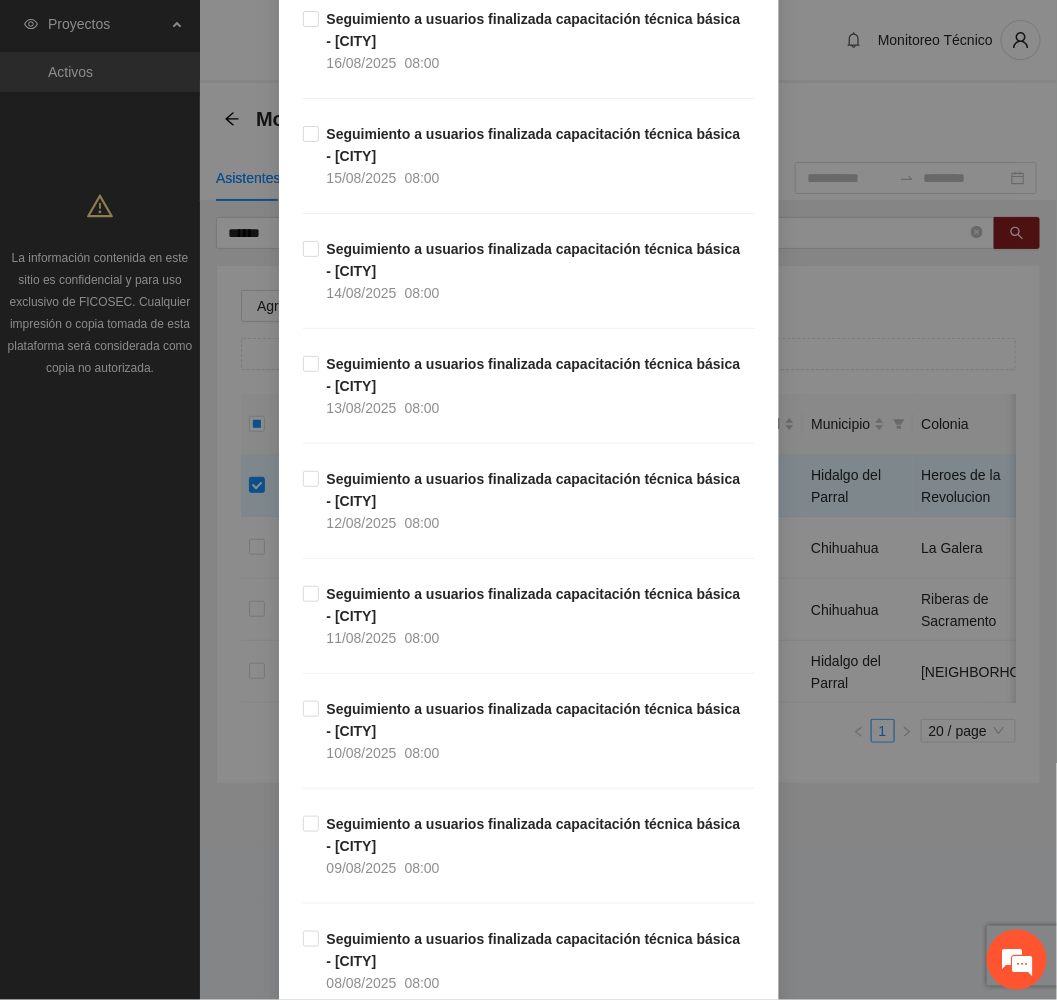 scroll, scrollTop: 3000, scrollLeft: 0, axis: vertical 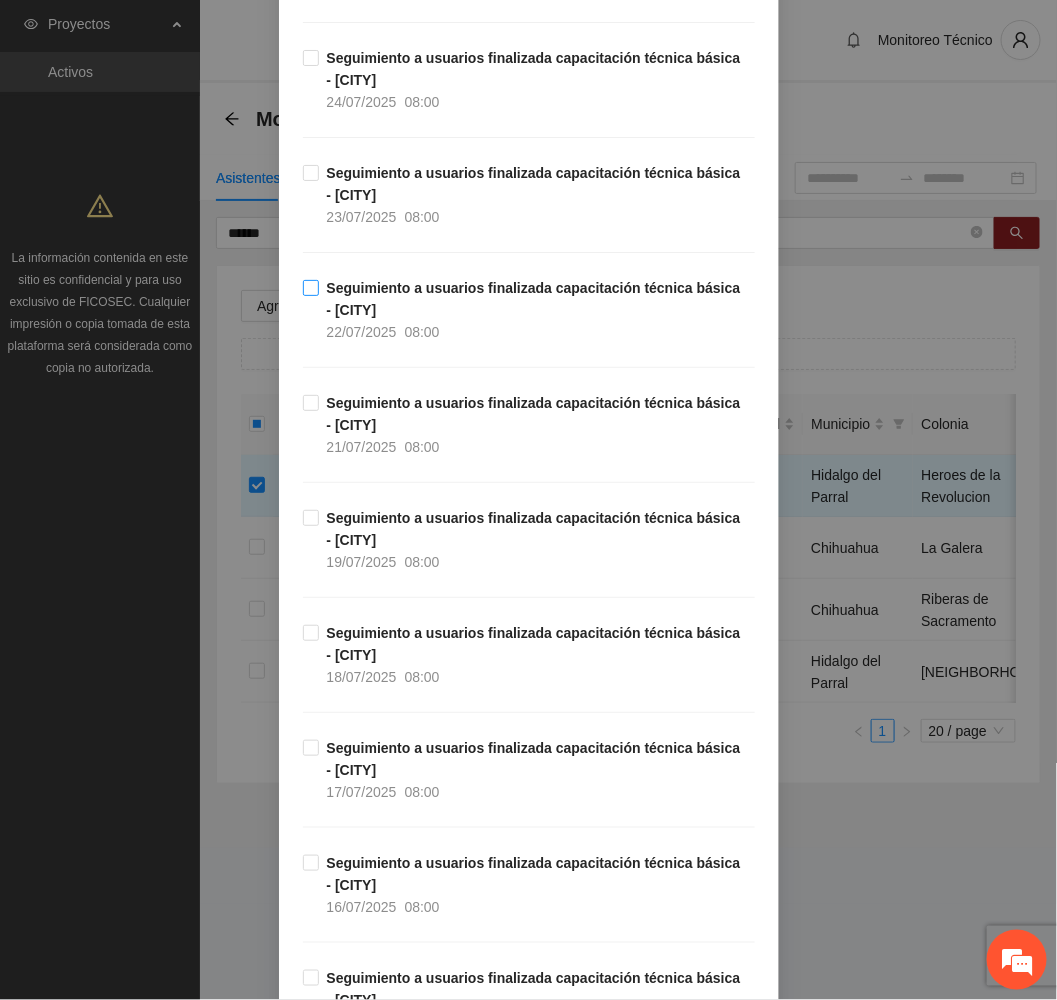 click on "Seguimiento a usuarios finalizada capacitación técnica básica - [CITY]" at bounding box center [534, 299] 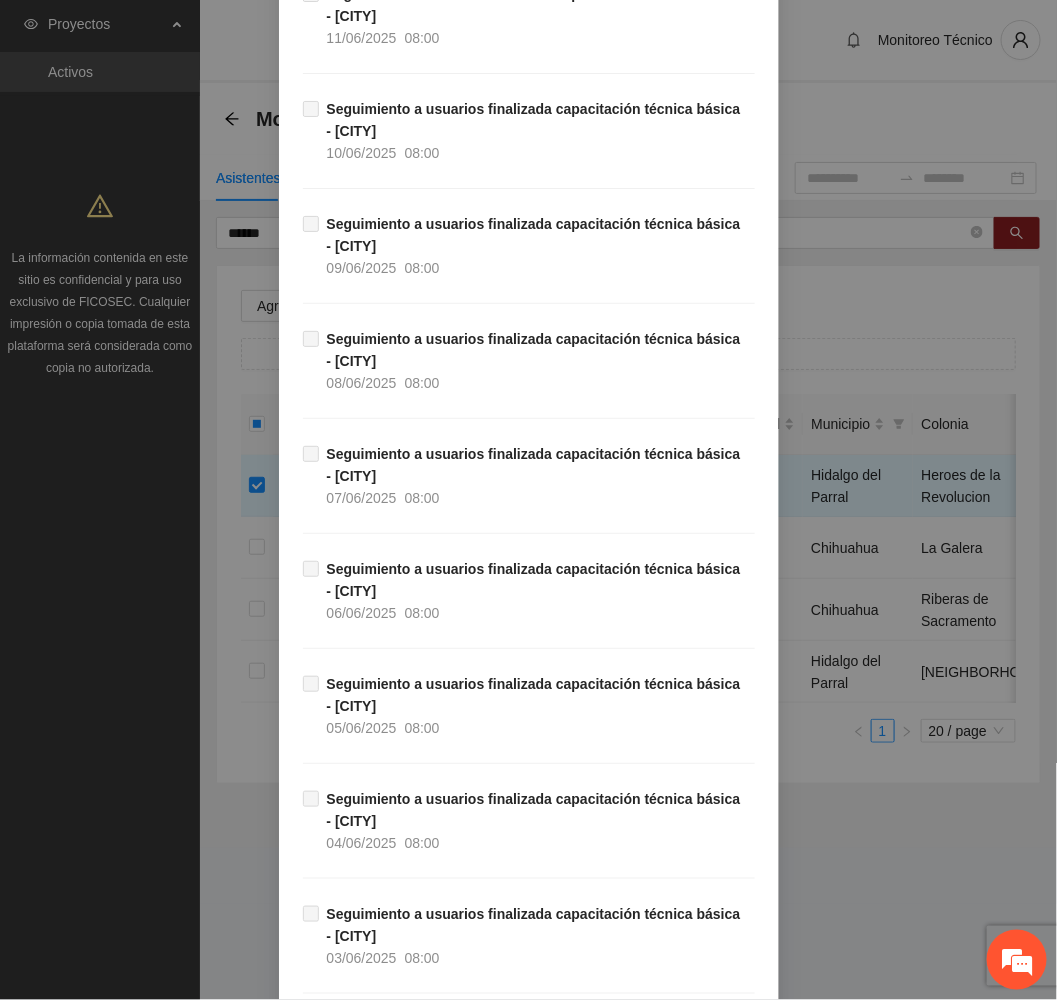 scroll, scrollTop: 9579, scrollLeft: 0, axis: vertical 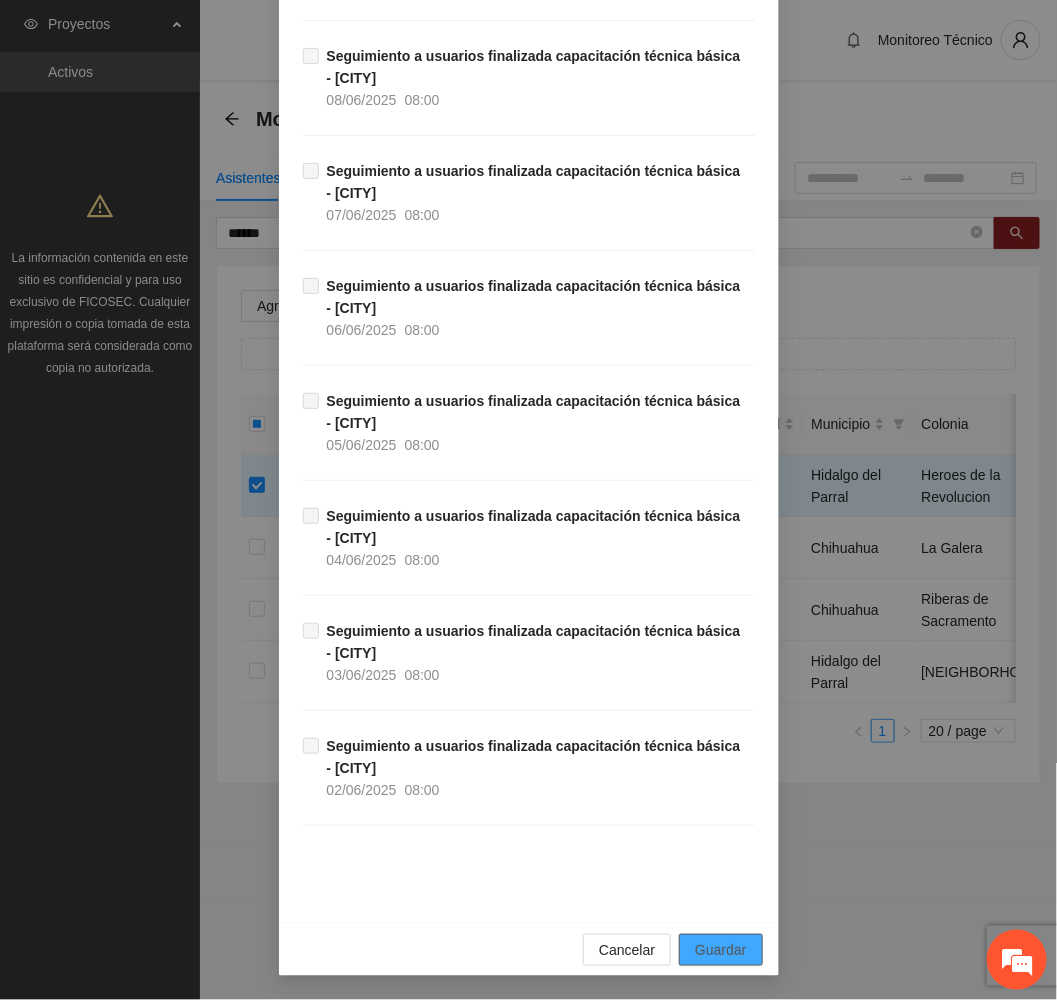 click on "Guardar" at bounding box center (720, 950) 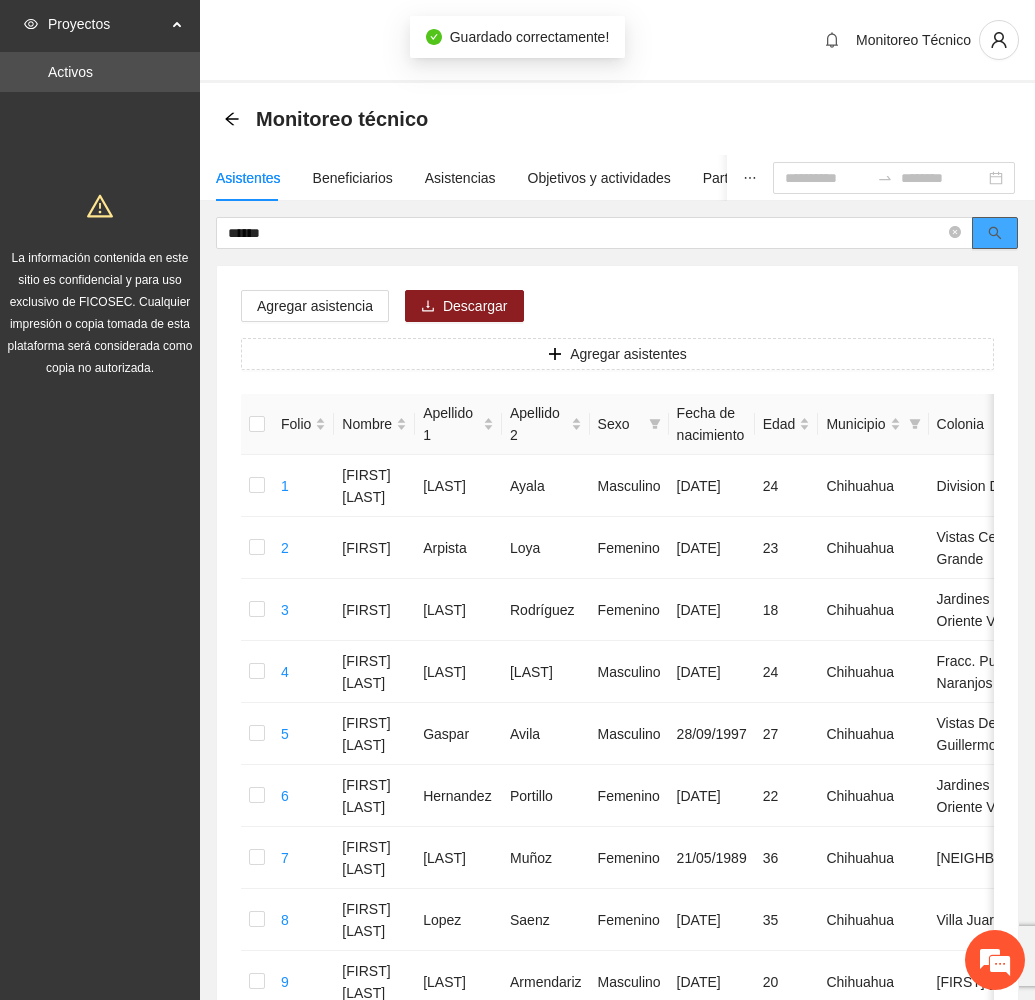 click 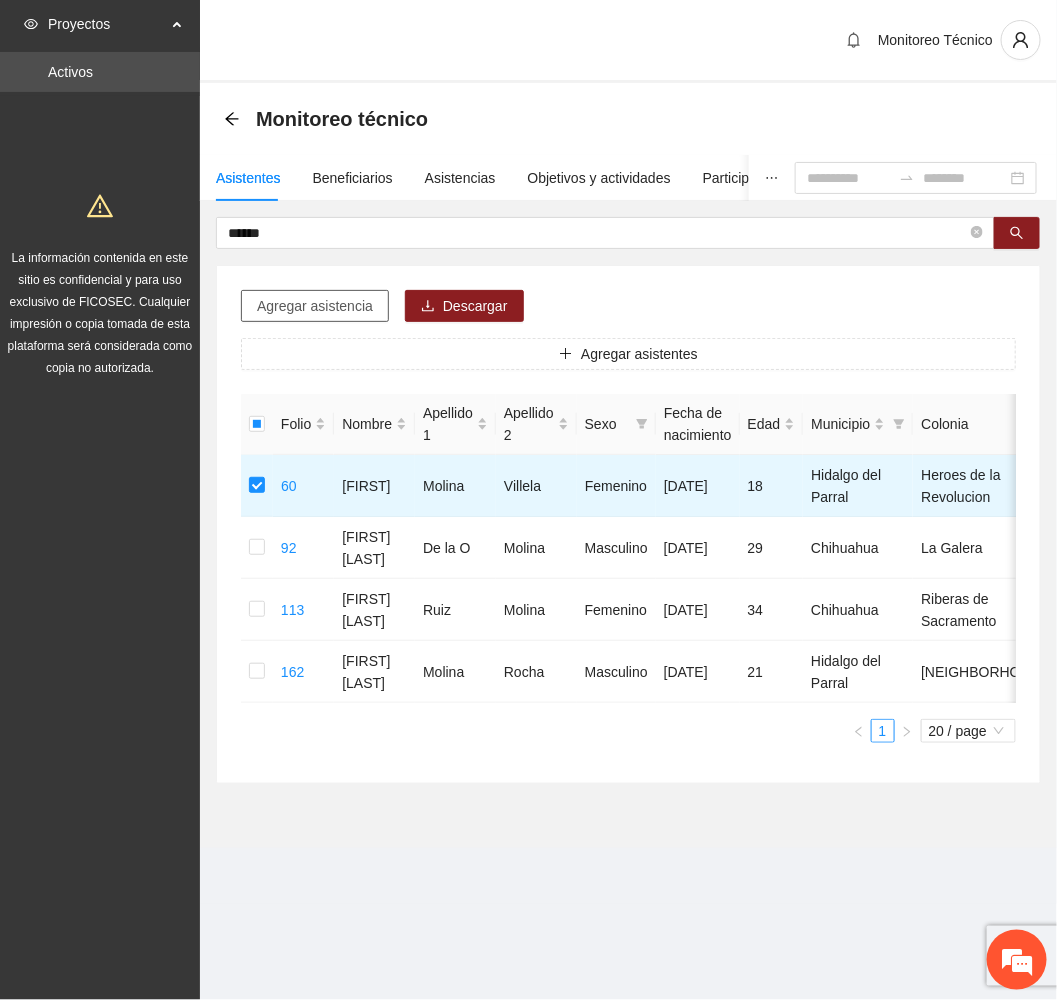 click on "Agregar asistencia" at bounding box center (315, 306) 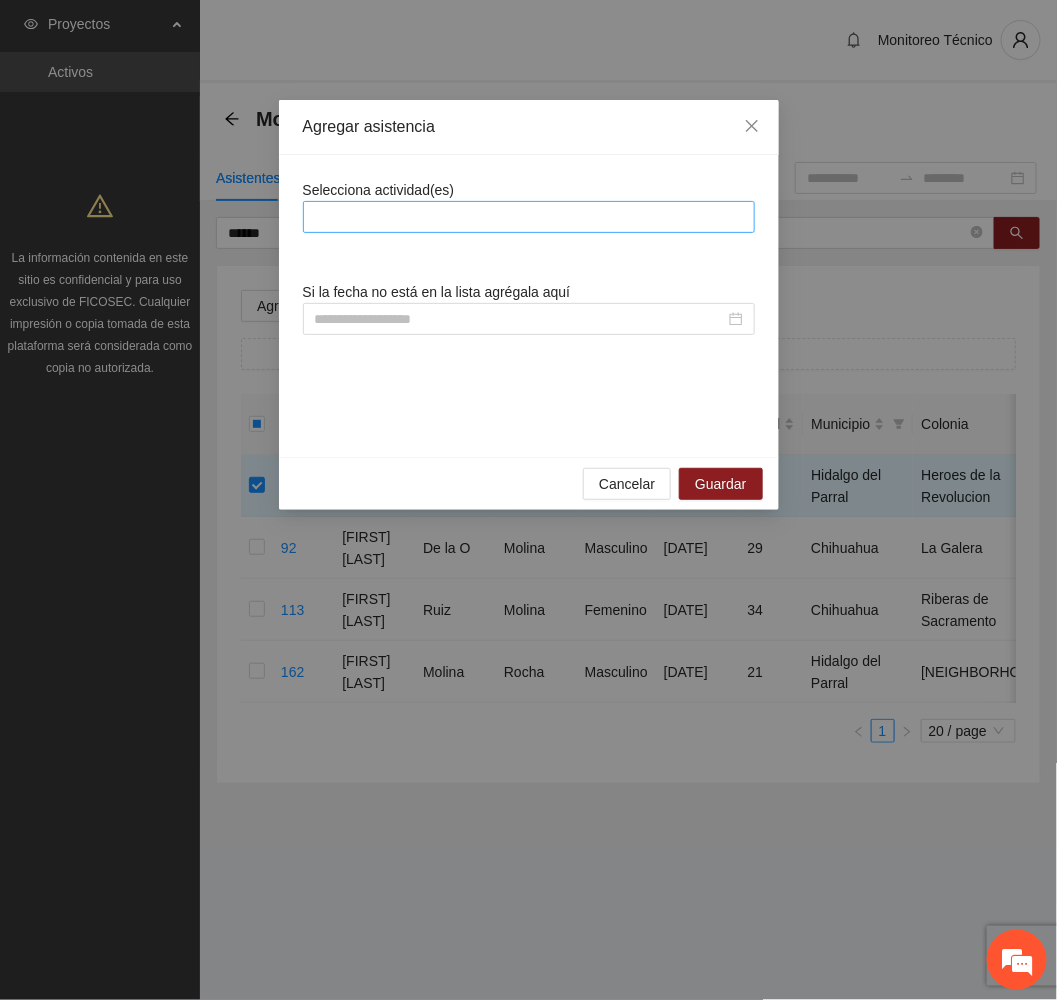 click at bounding box center (529, 217) 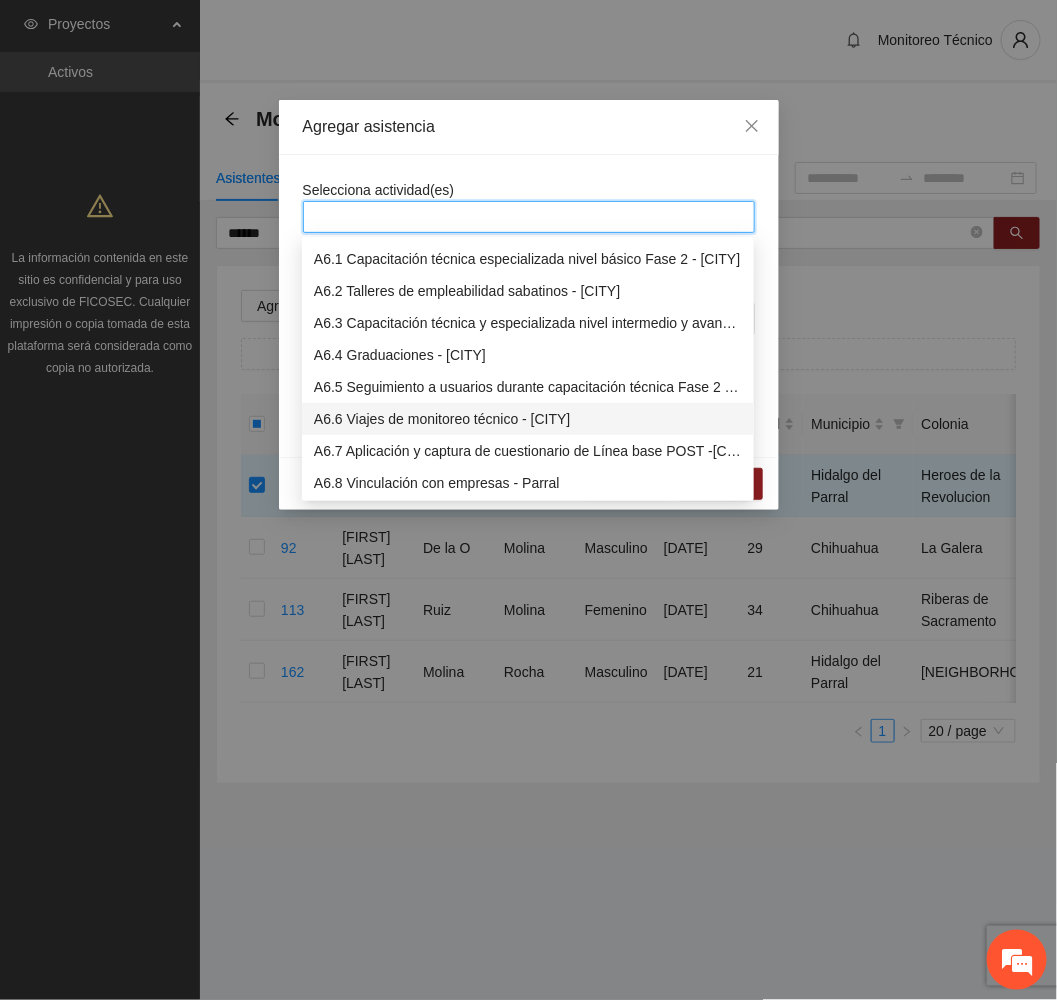 scroll, scrollTop: 2100, scrollLeft: 0, axis: vertical 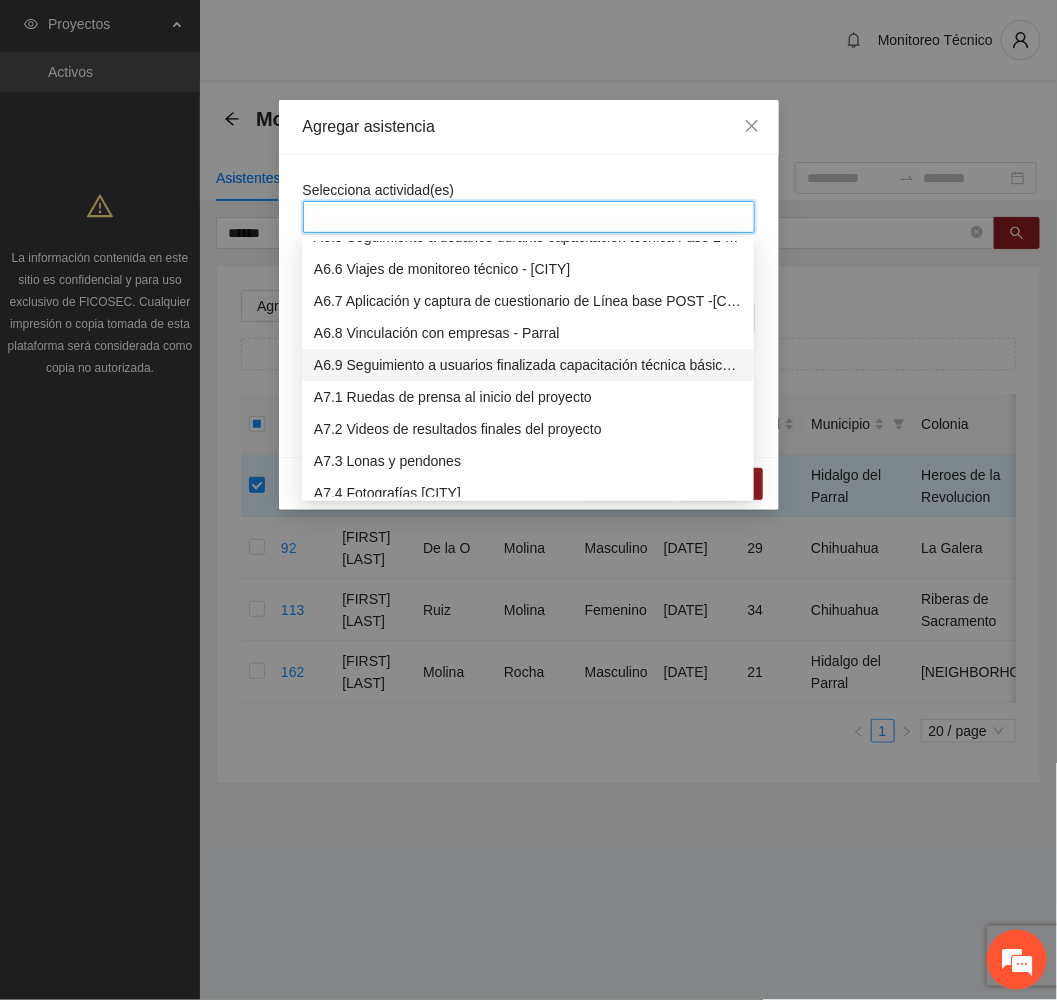 click on "A6.9 Seguimiento a usuarios finalizada capacitación técnica básica - [CITY]" at bounding box center [528, 365] 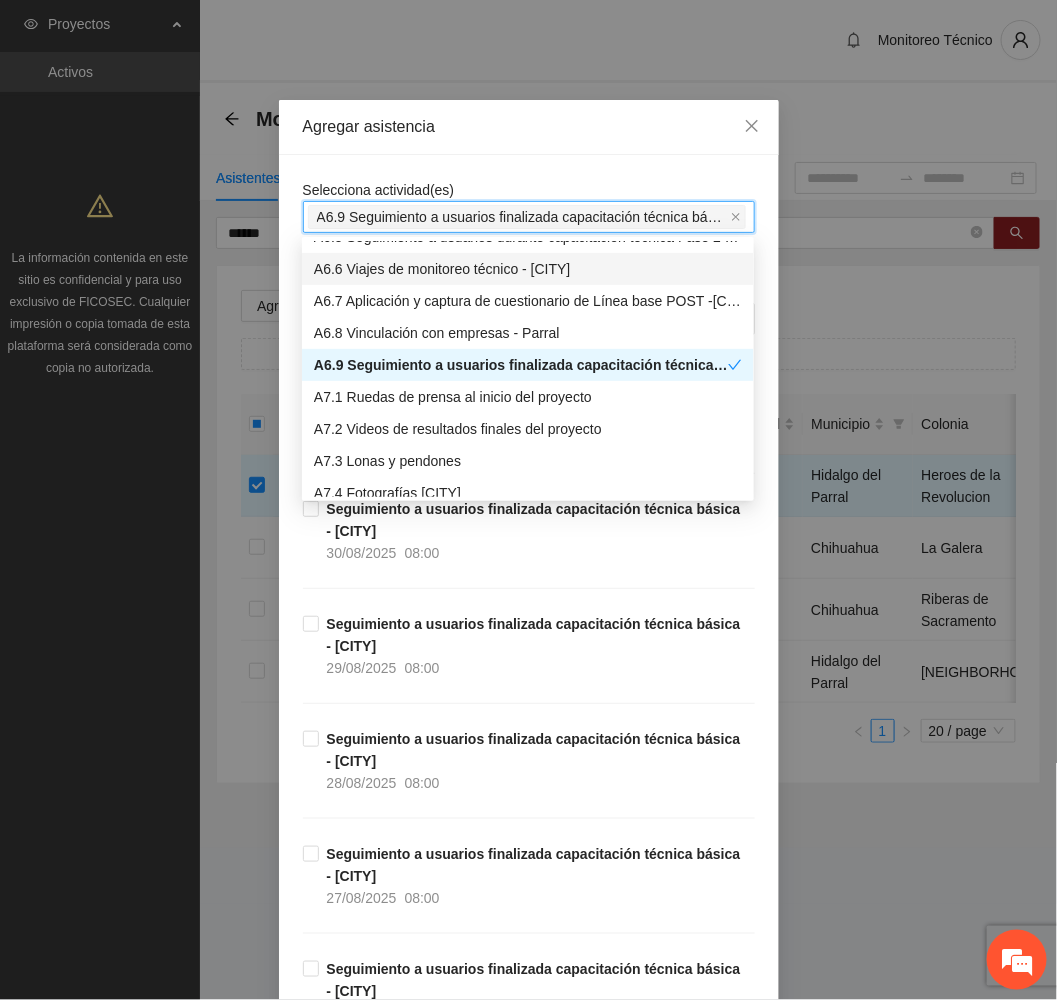 click on "Agregar asistencia" at bounding box center (529, 127) 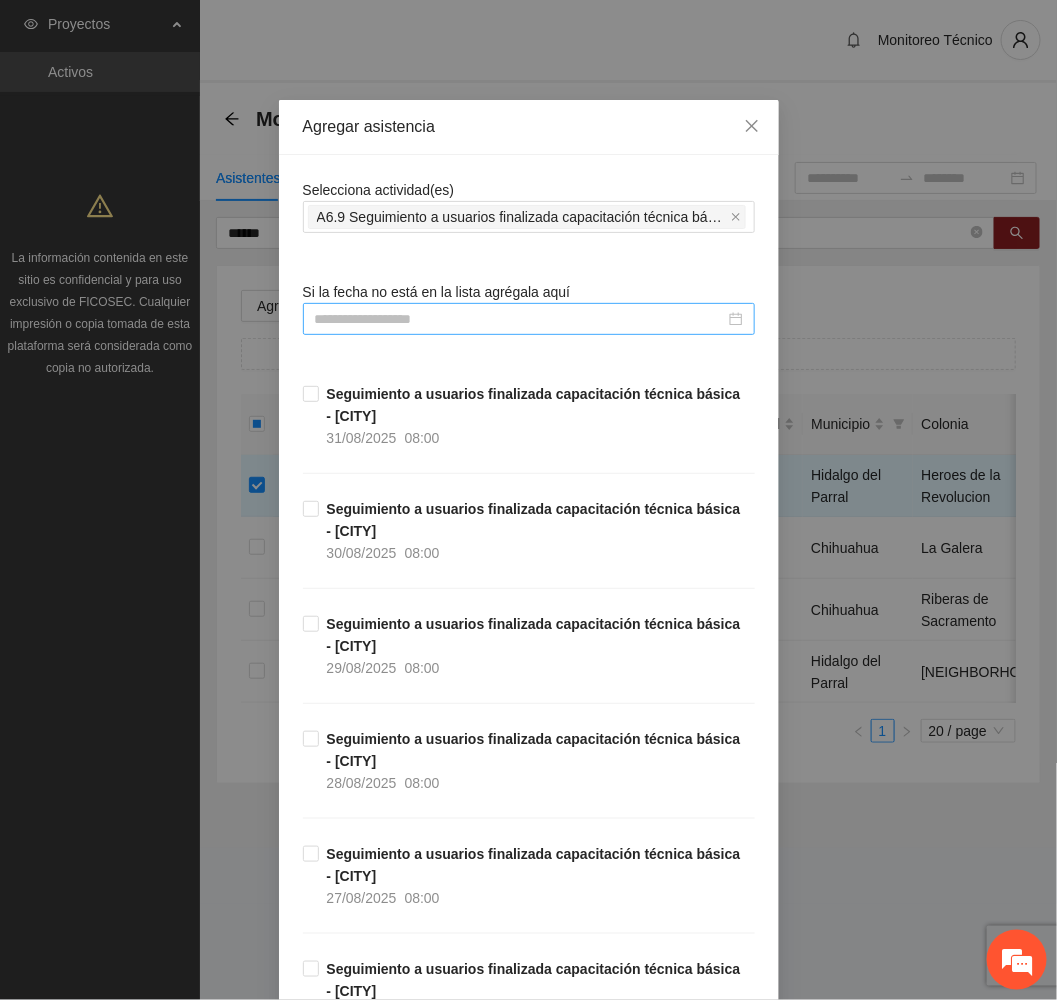 click at bounding box center (520, 319) 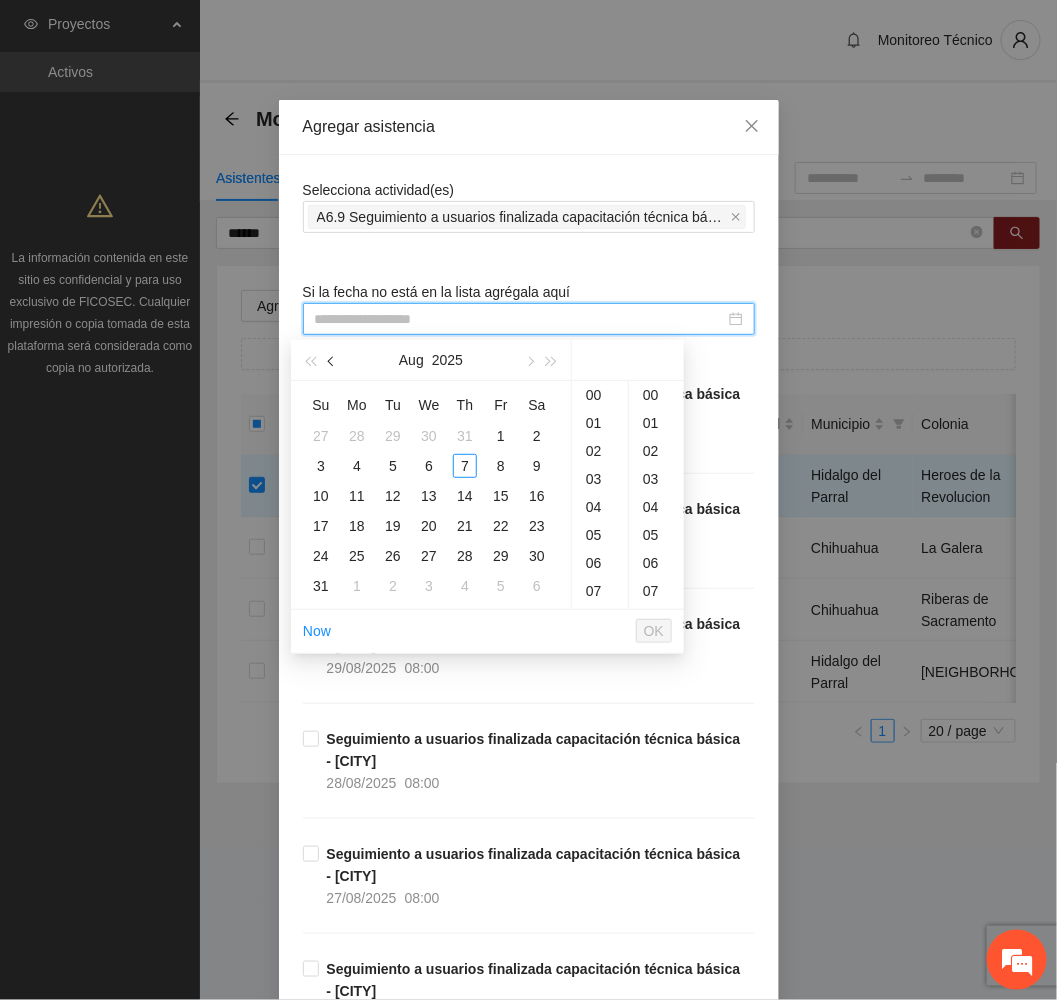 click at bounding box center (333, 362) 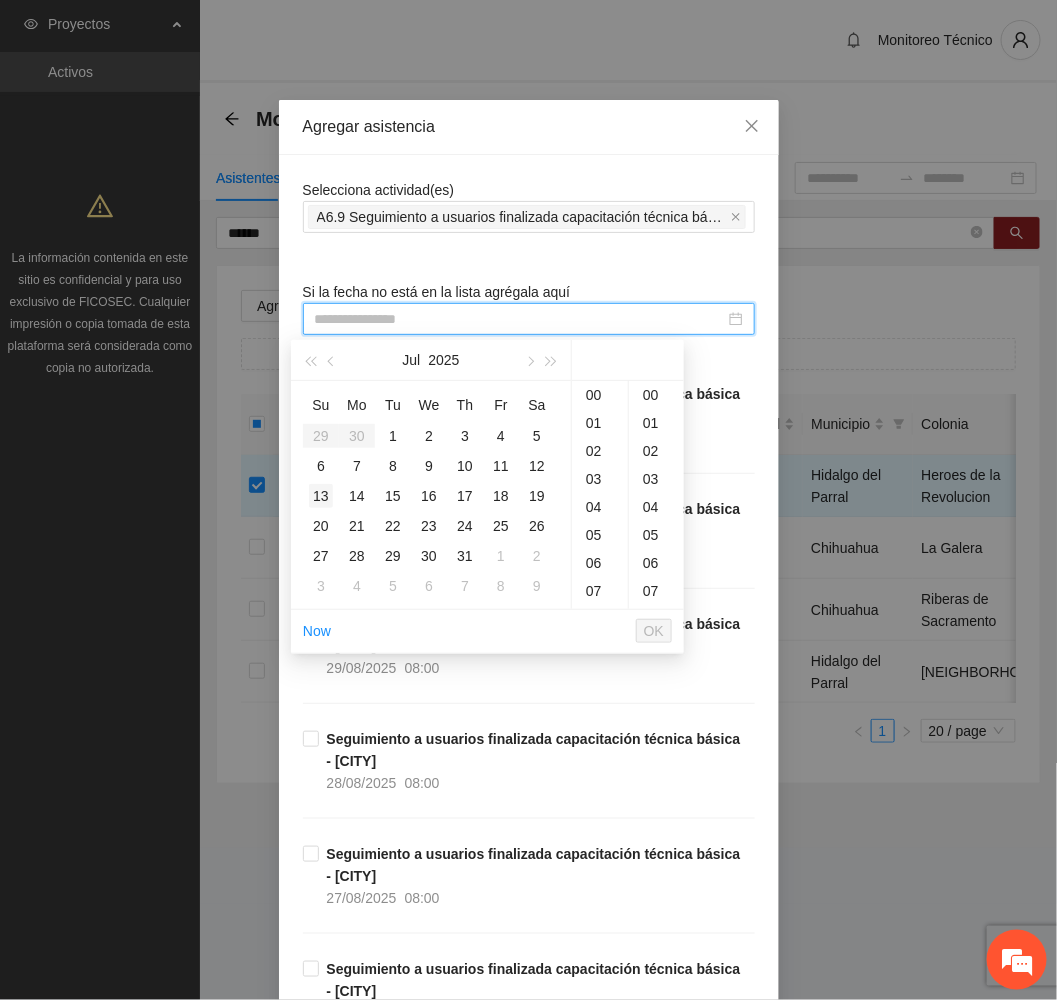click on "13" at bounding box center (321, 496) 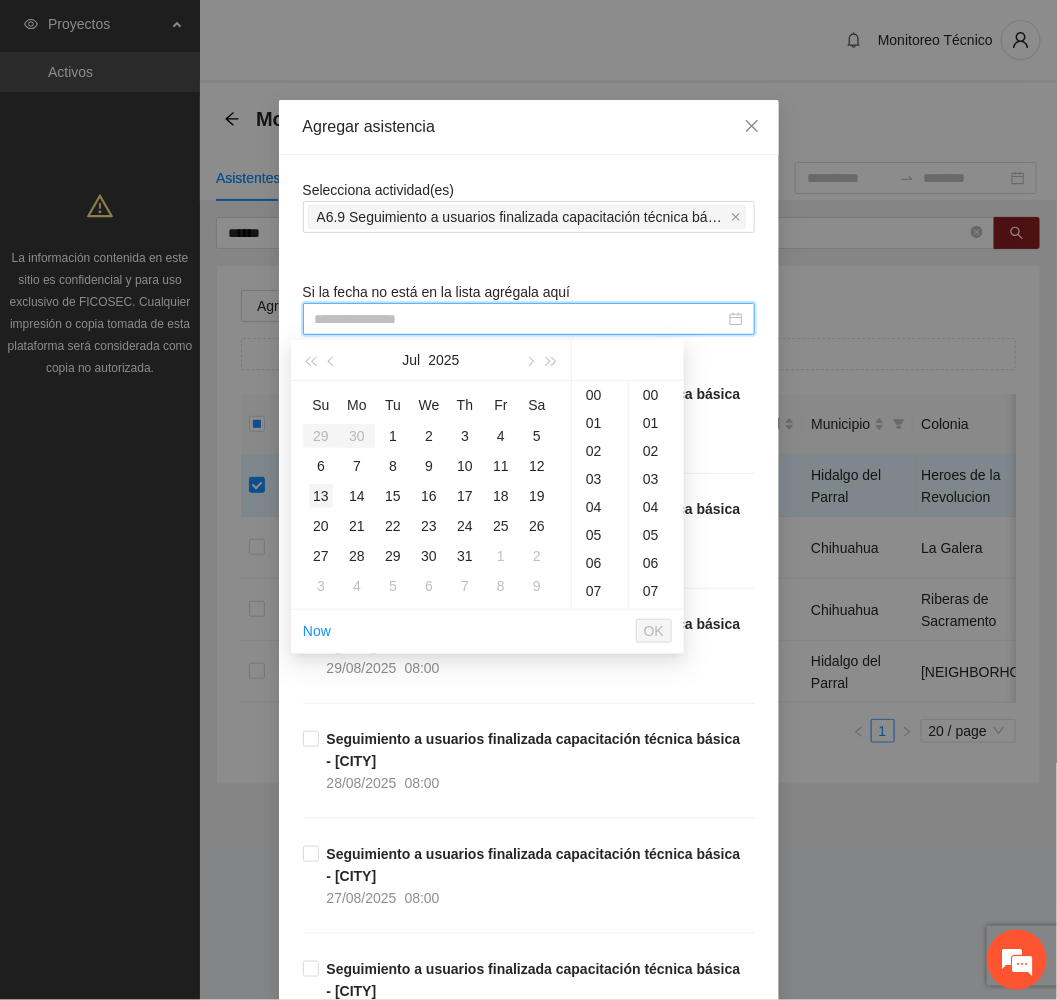 scroll, scrollTop: 577, scrollLeft: 0, axis: vertical 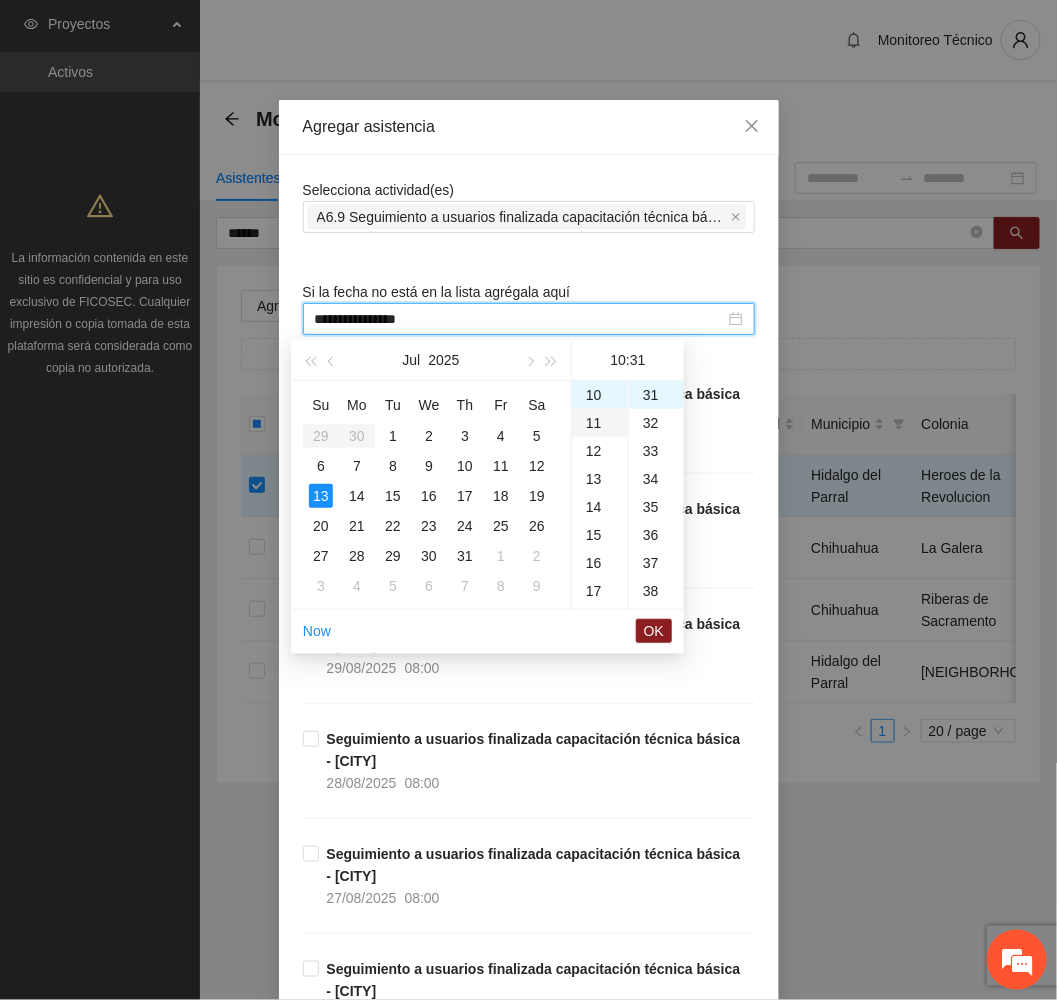 click on "11" at bounding box center (600, 423) 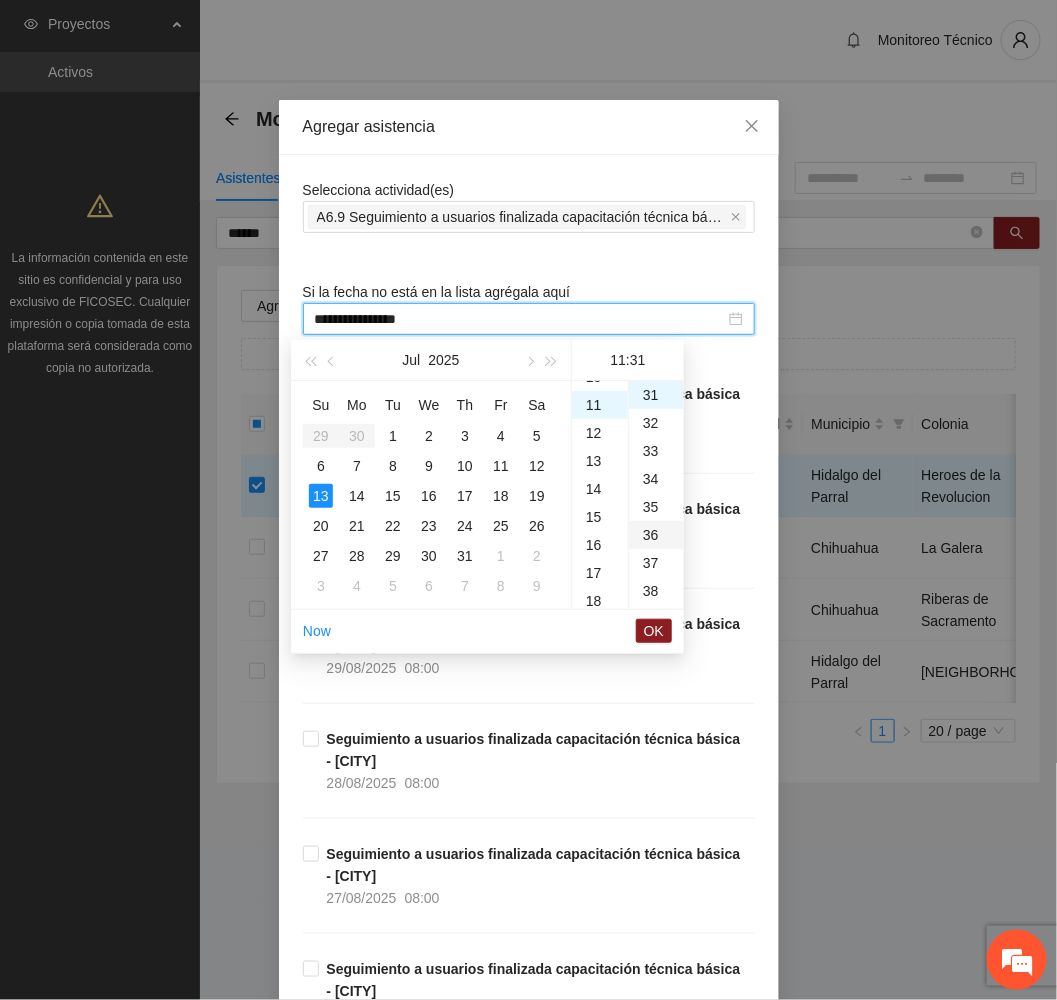 scroll, scrollTop: 307, scrollLeft: 0, axis: vertical 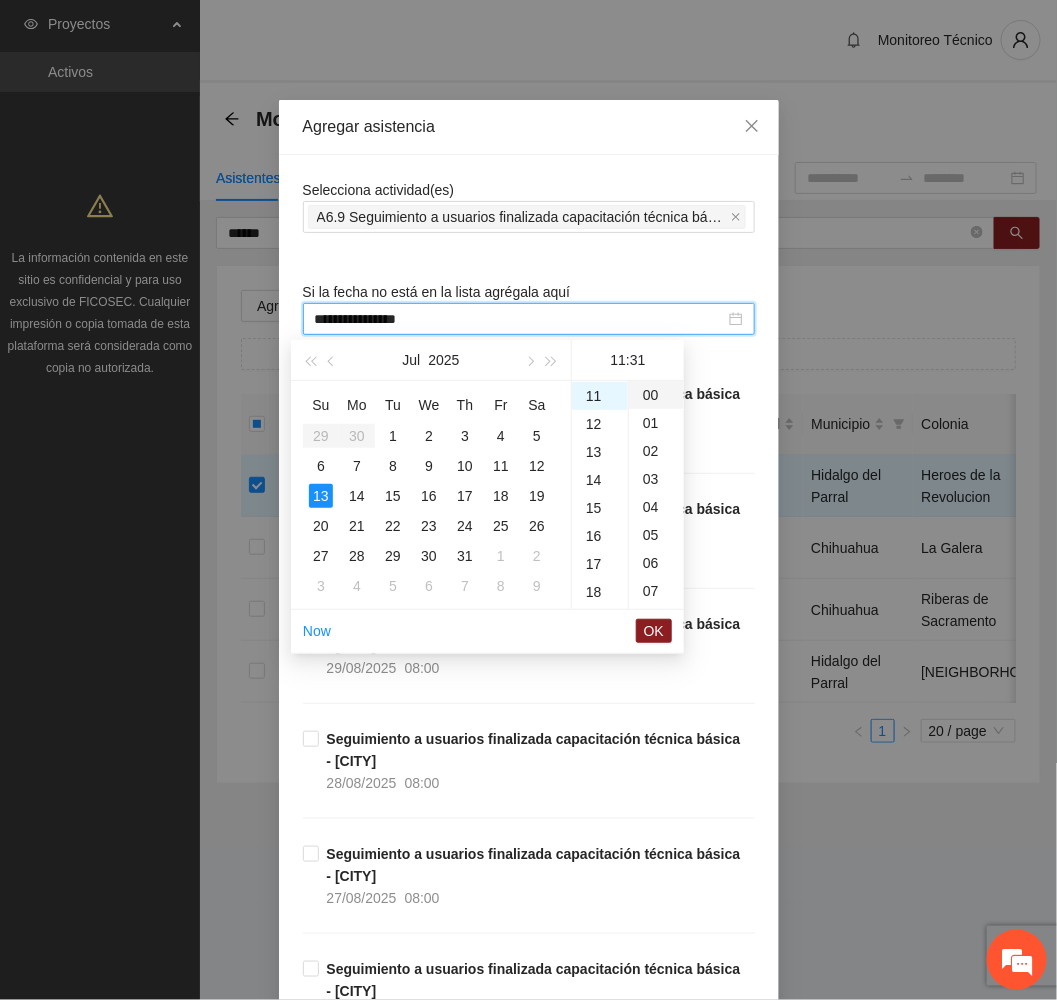 click on "00" at bounding box center (656, 395) 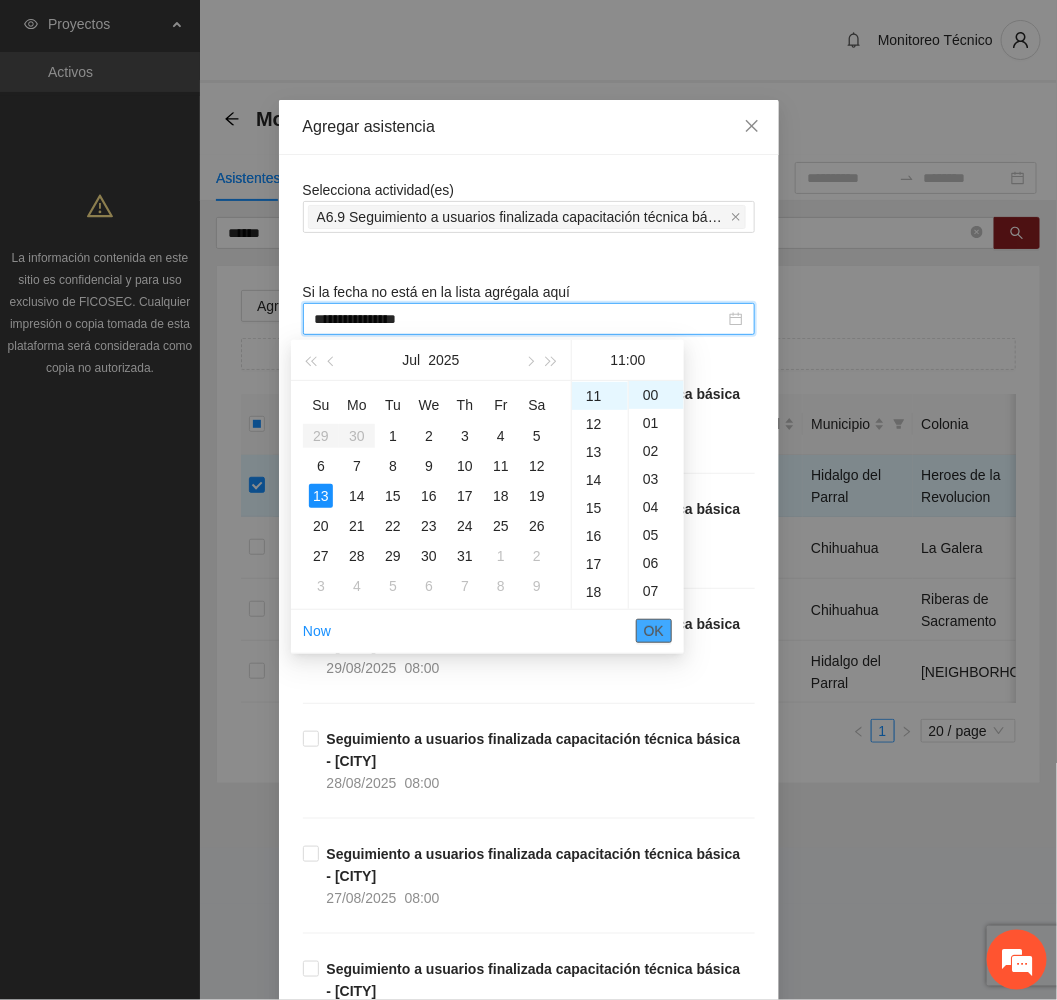 click on "OK" at bounding box center [654, 631] 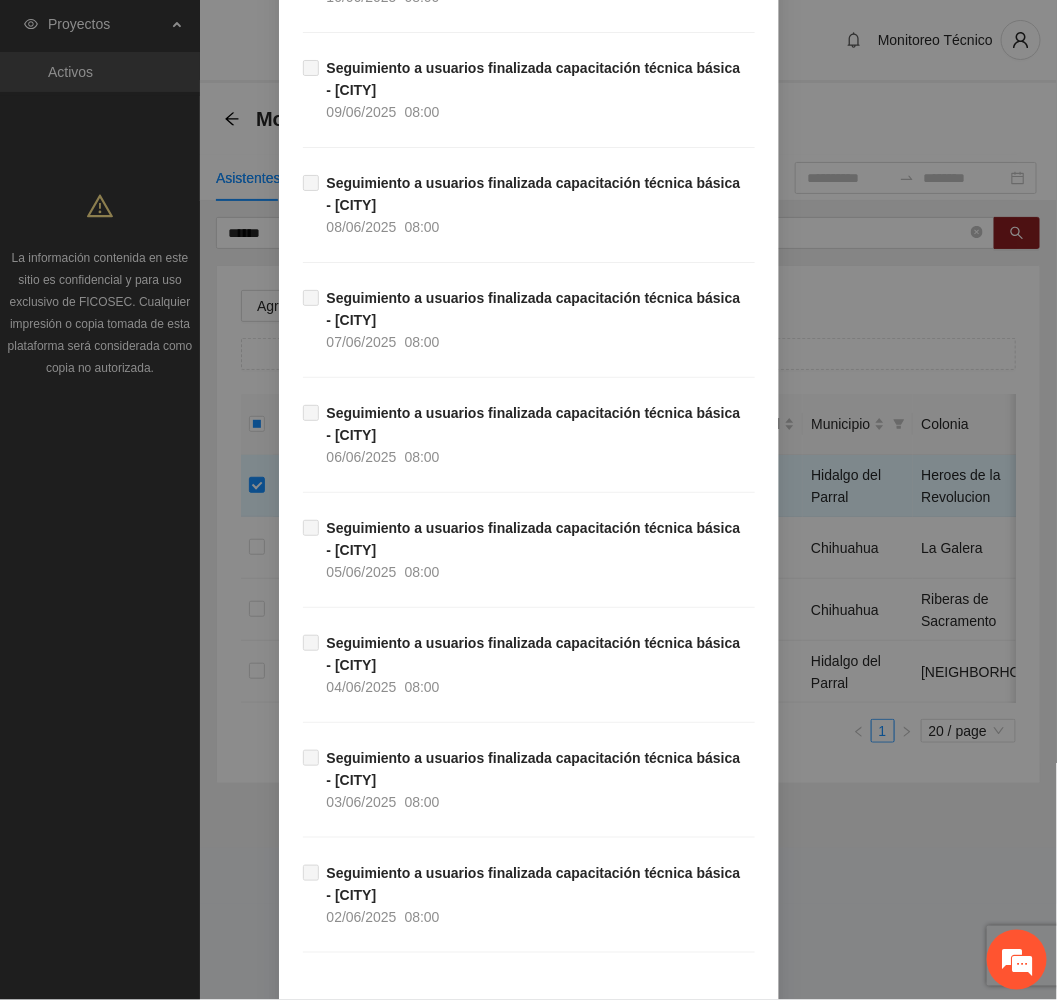 scroll, scrollTop: 9579, scrollLeft: 0, axis: vertical 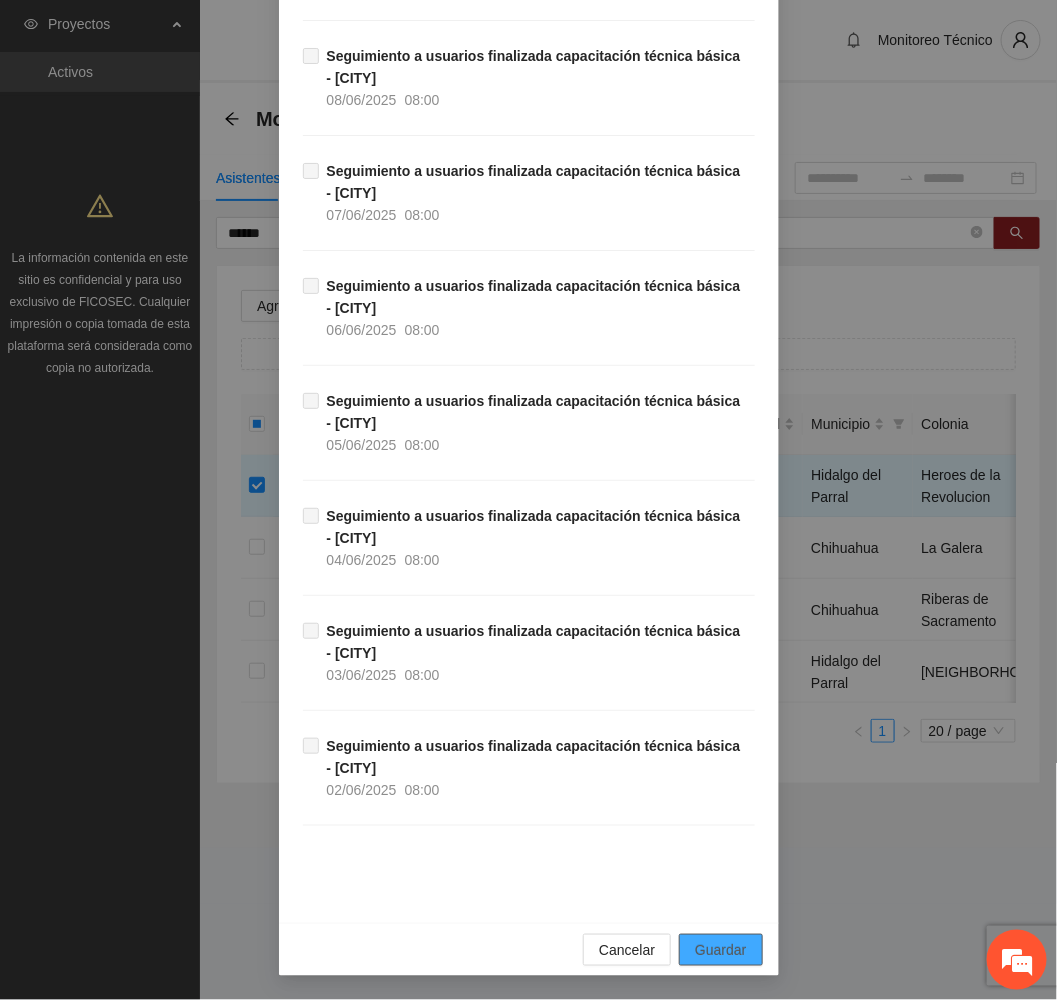 click on "Guardar" at bounding box center [720, 950] 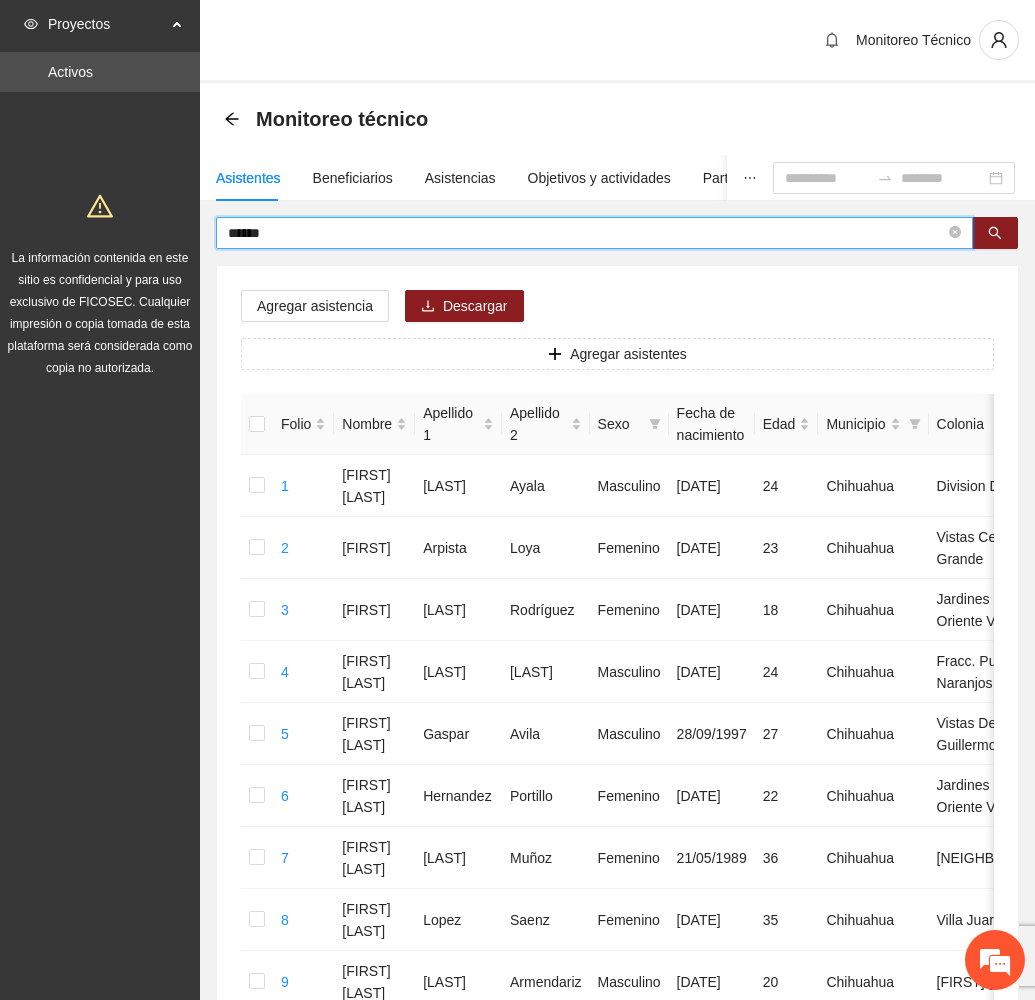drag, startPoint x: 306, startPoint y: 231, endPoint x: 141, endPoint y: 271, distance: 169.77927 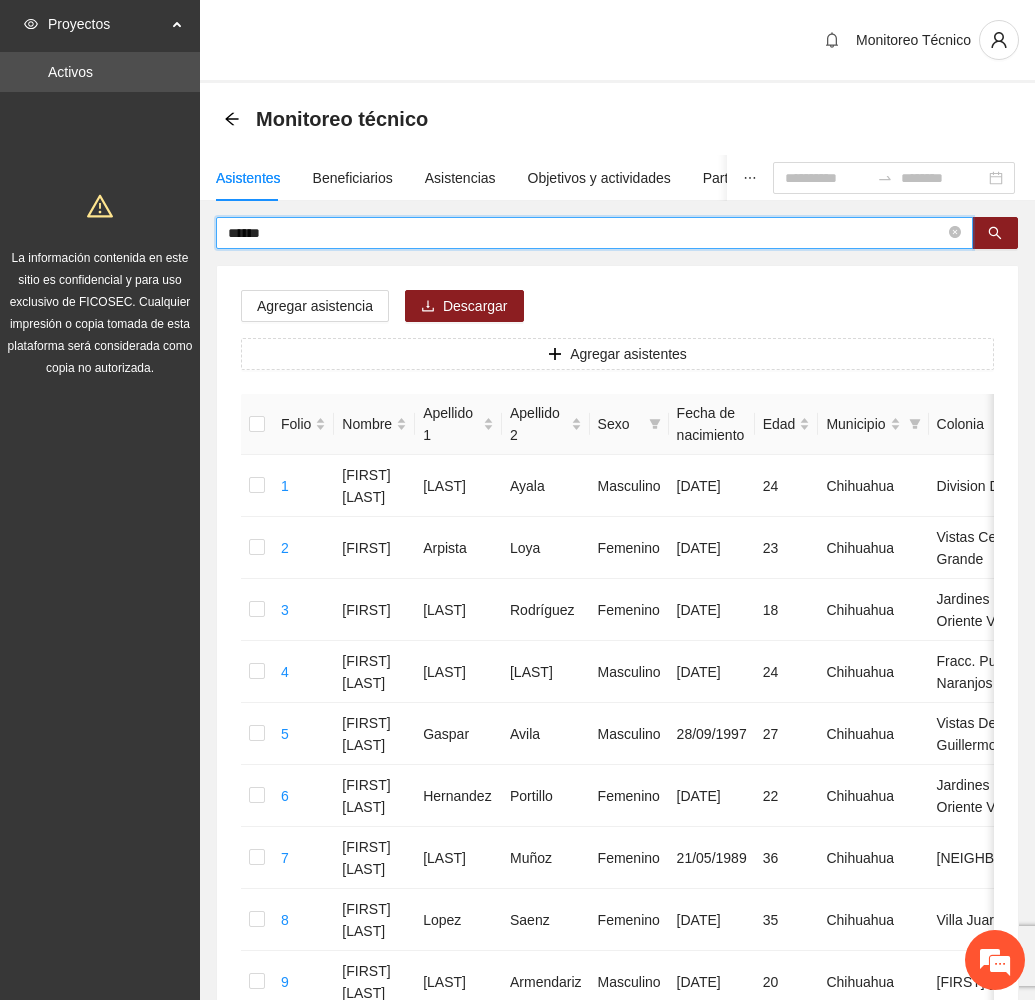 type on "******" 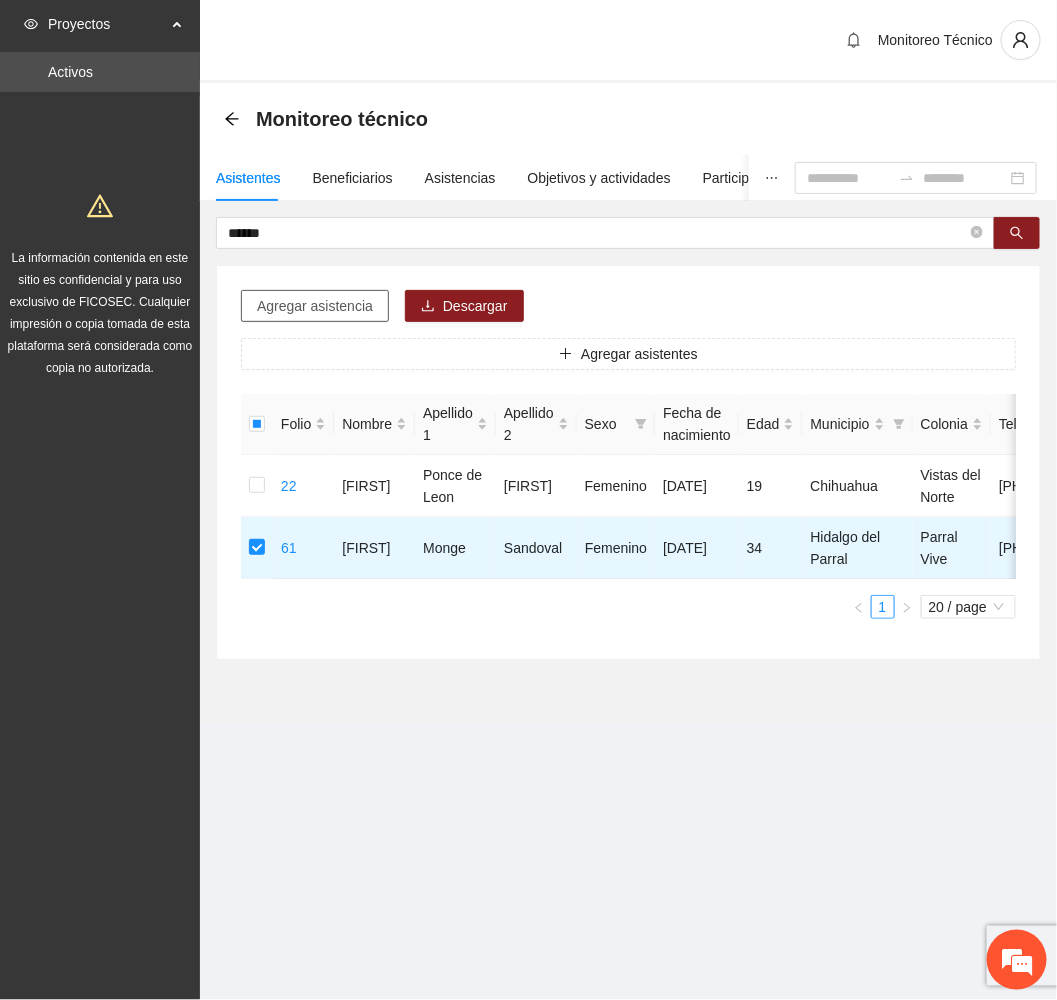 click on "Agregar asistencia" at bounding box center (315, 306) 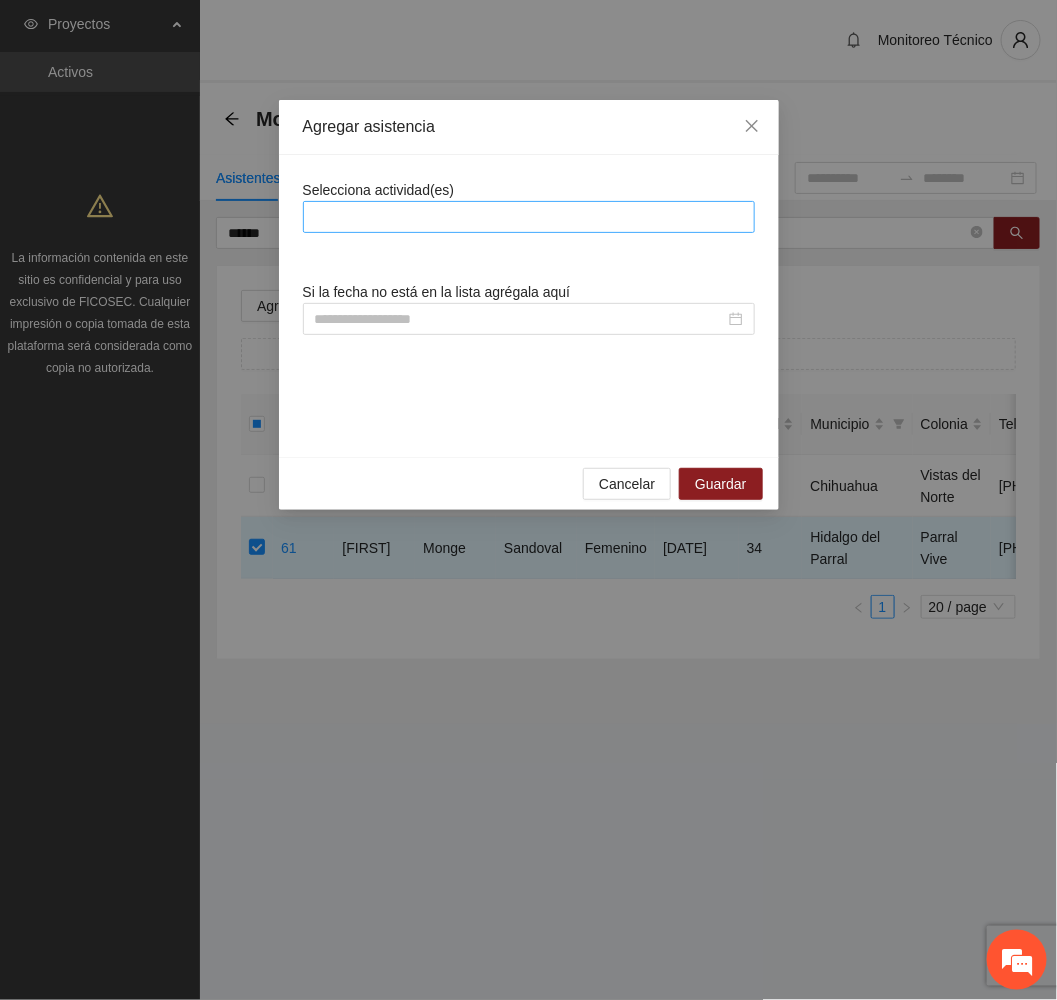 click at bounding box center (529, 217) 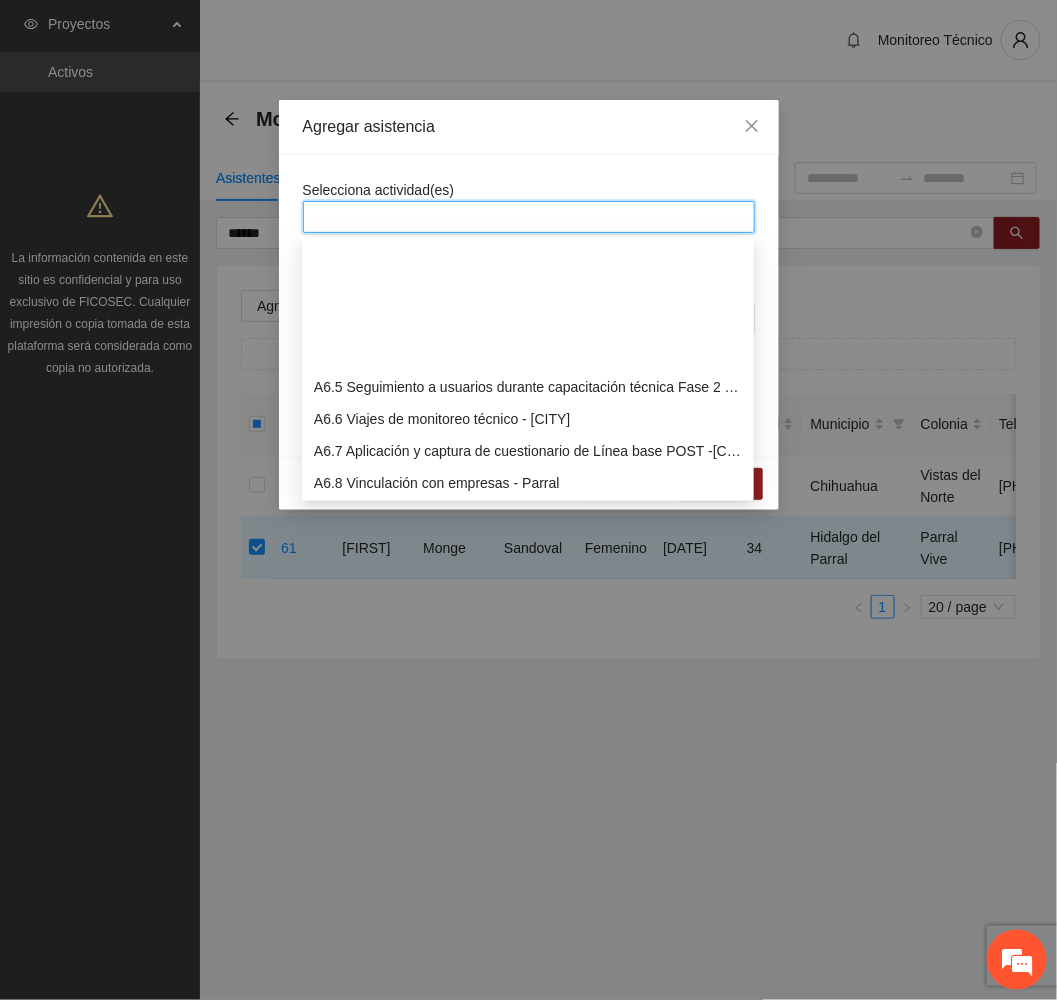 scroll, scrollTop: 2100, scrollLeft: 0, axis: vertical 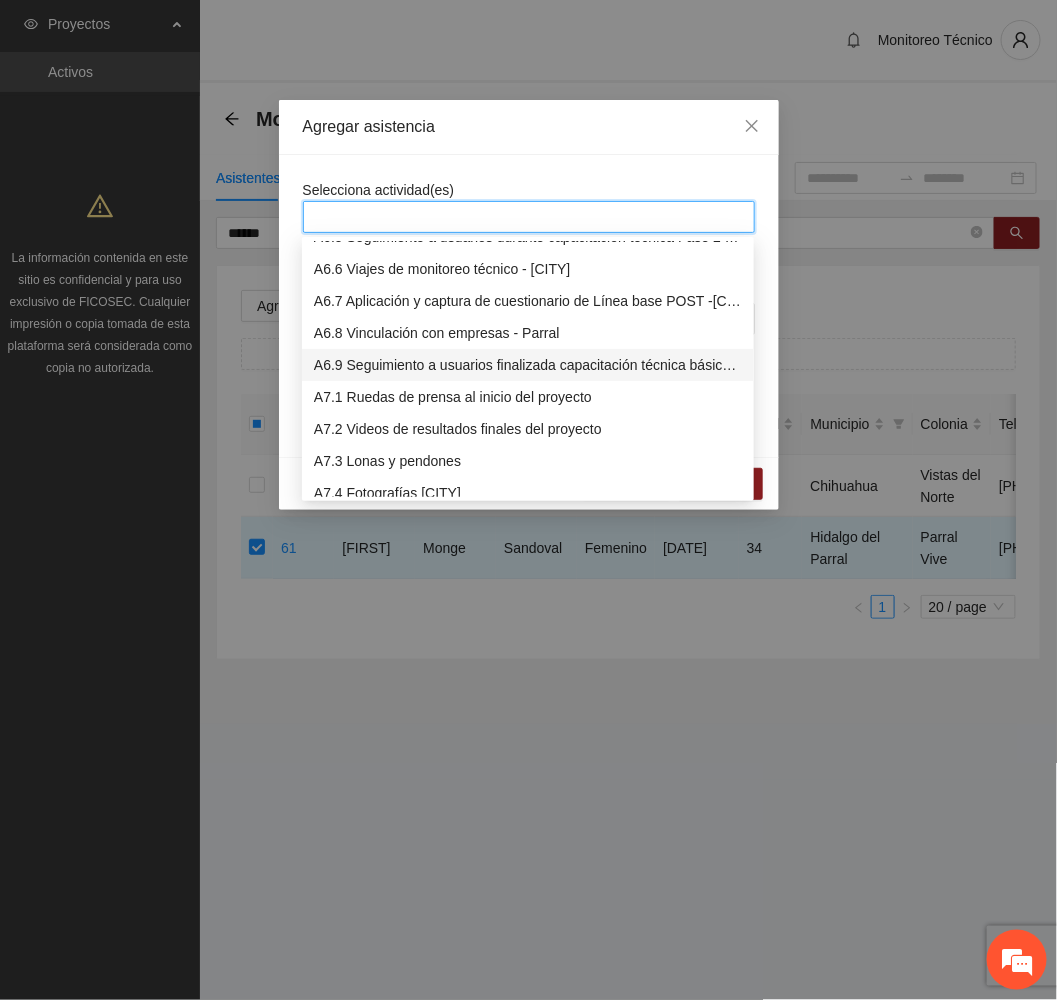 click on "A6.9 Seguimiento a usuarios finalizada capacitación técnica básica - [CITY]" at bounding box center (528, 365) 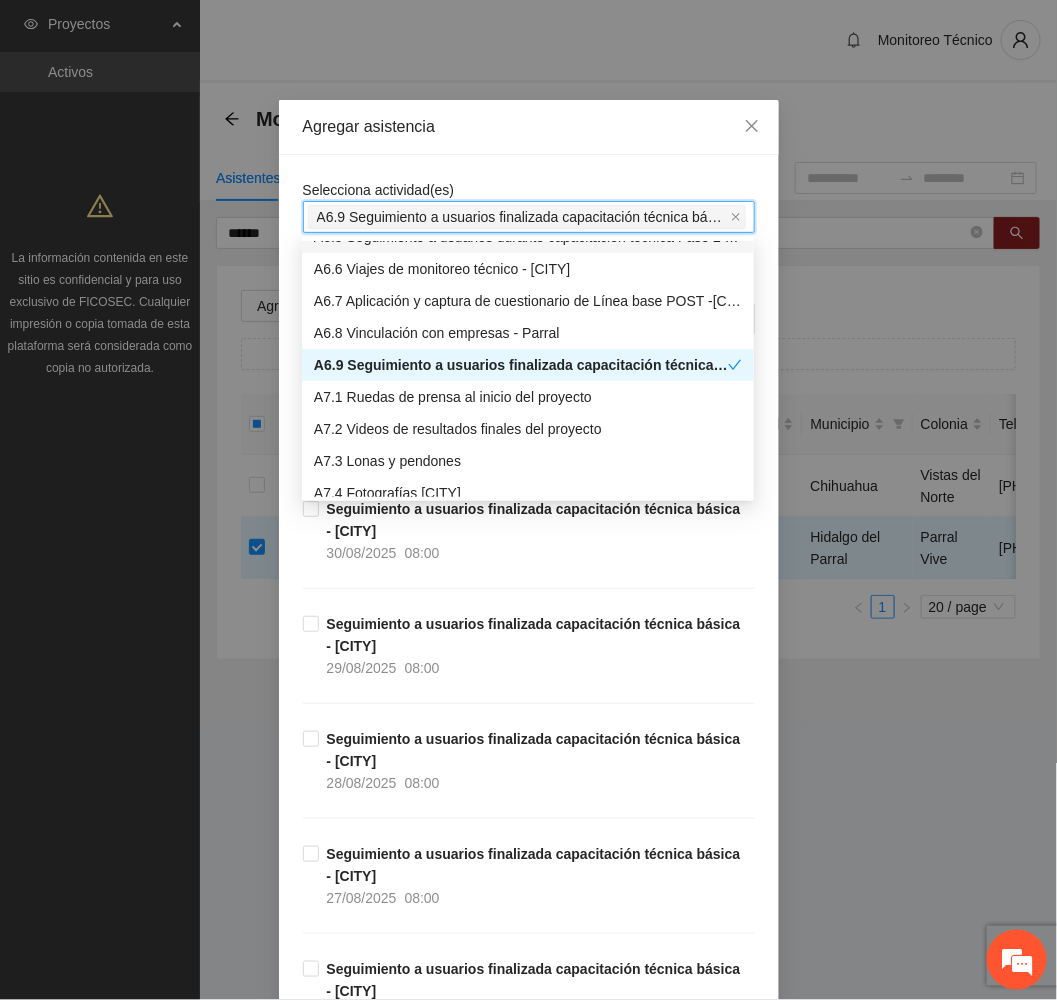 click on "Agregar asistencia" at bounding box center (529, 127) 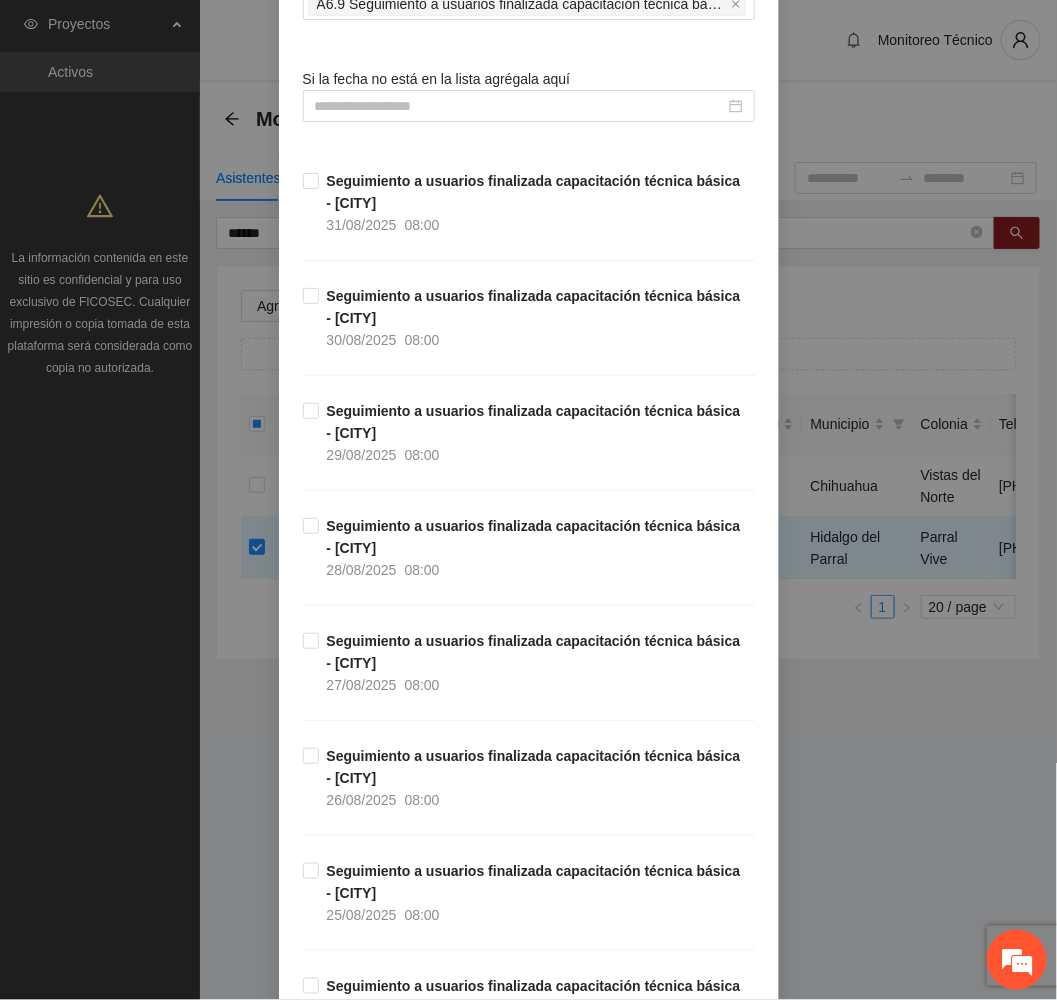 scroll, scrollTop: 300, scrollLeft: 0, axis: vertical 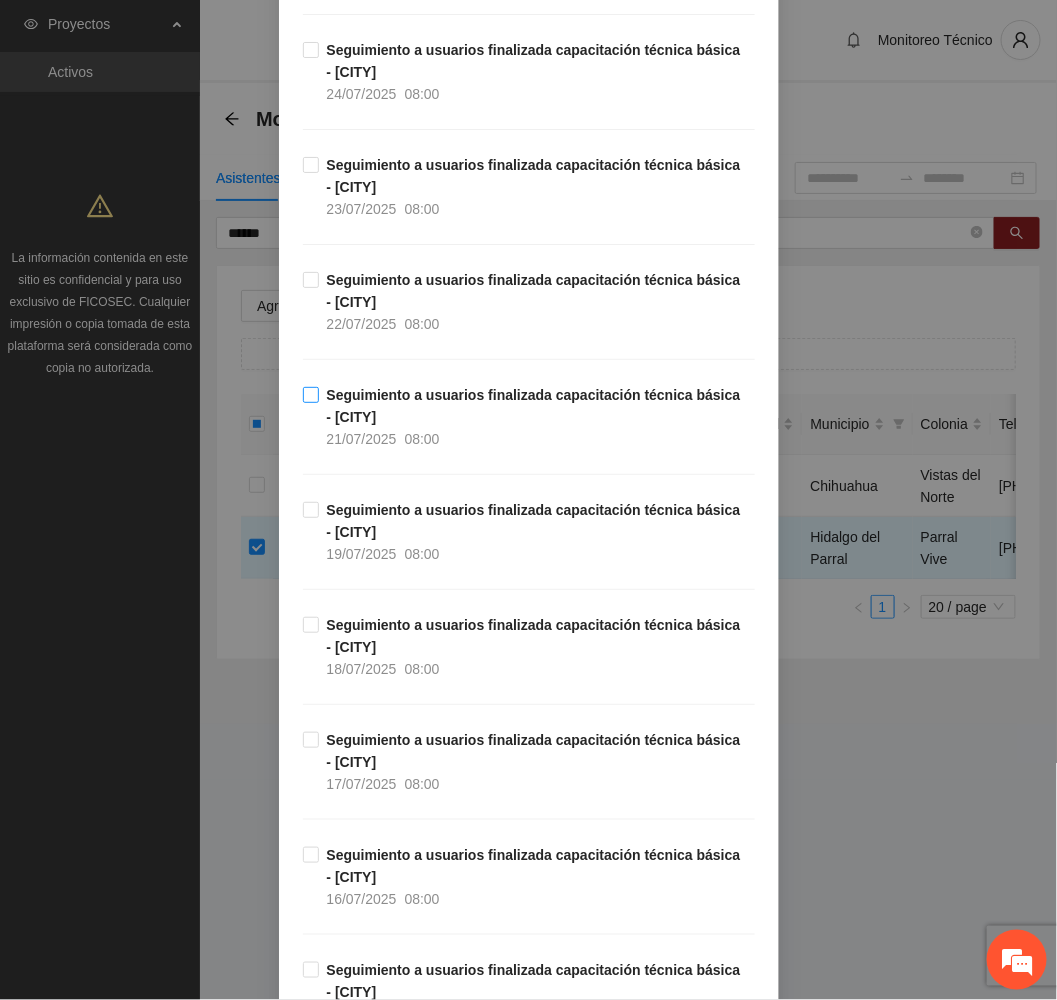click on "Seguimiento a usuarios finalizada capacitación técnica básica - [CITY]" at bounding box center (534, 406) 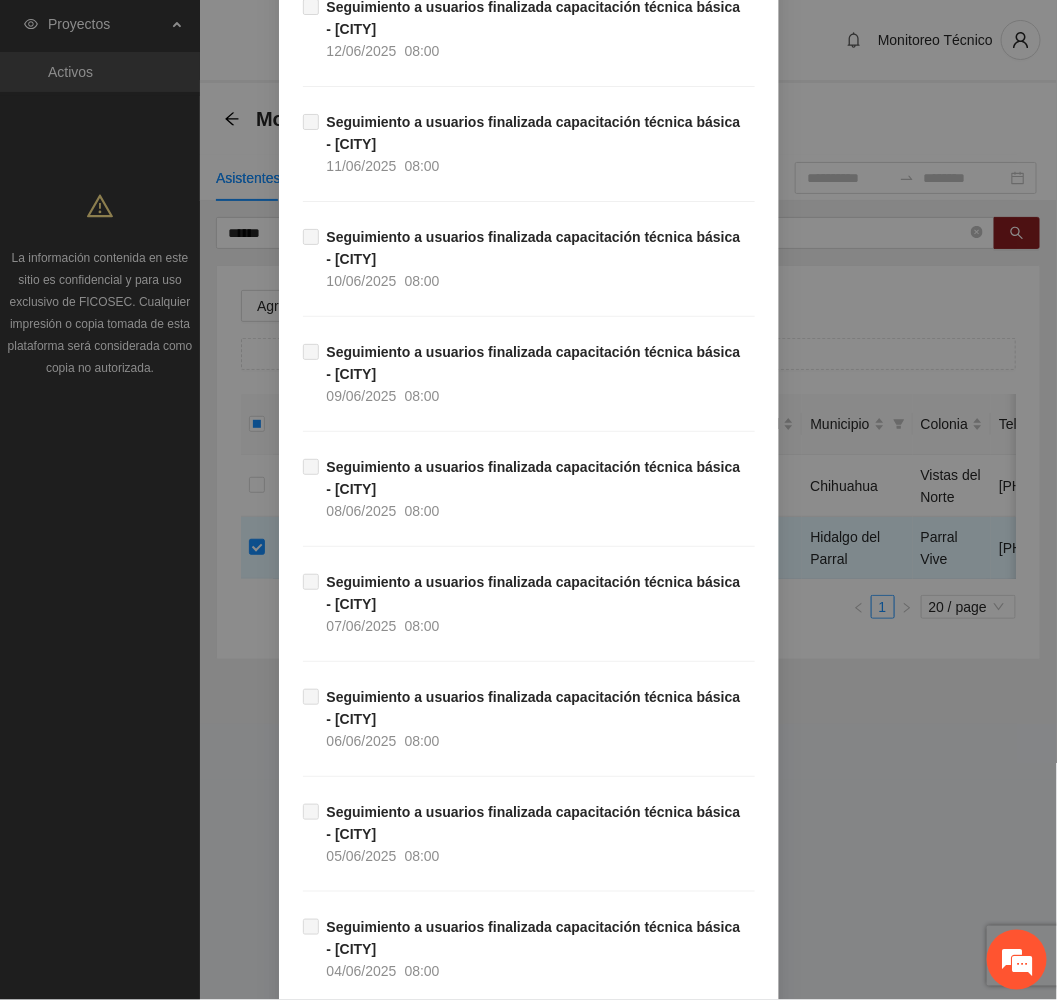 scroll, scrollTop: 9579, scrollLeft: 0, axis: vertical 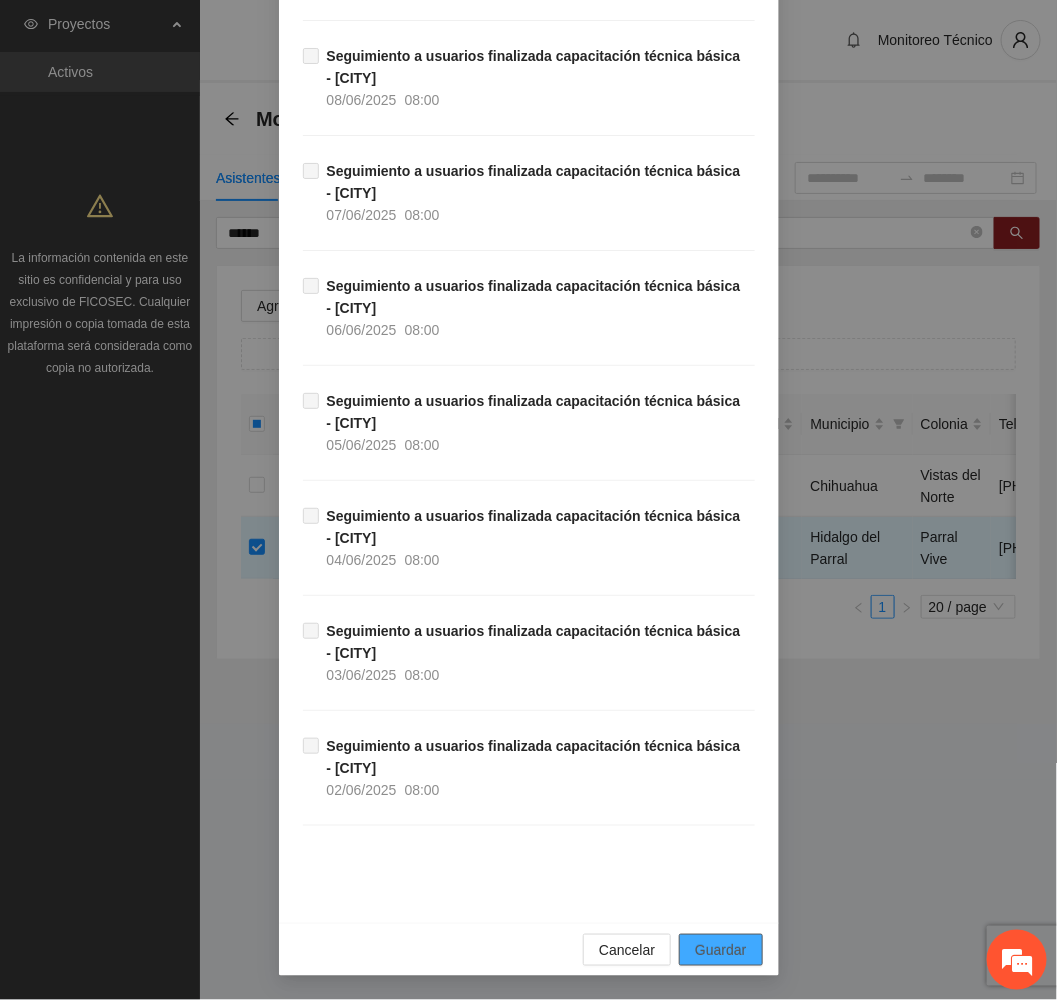 click on "Guardar" at bounding box center (720, 950) 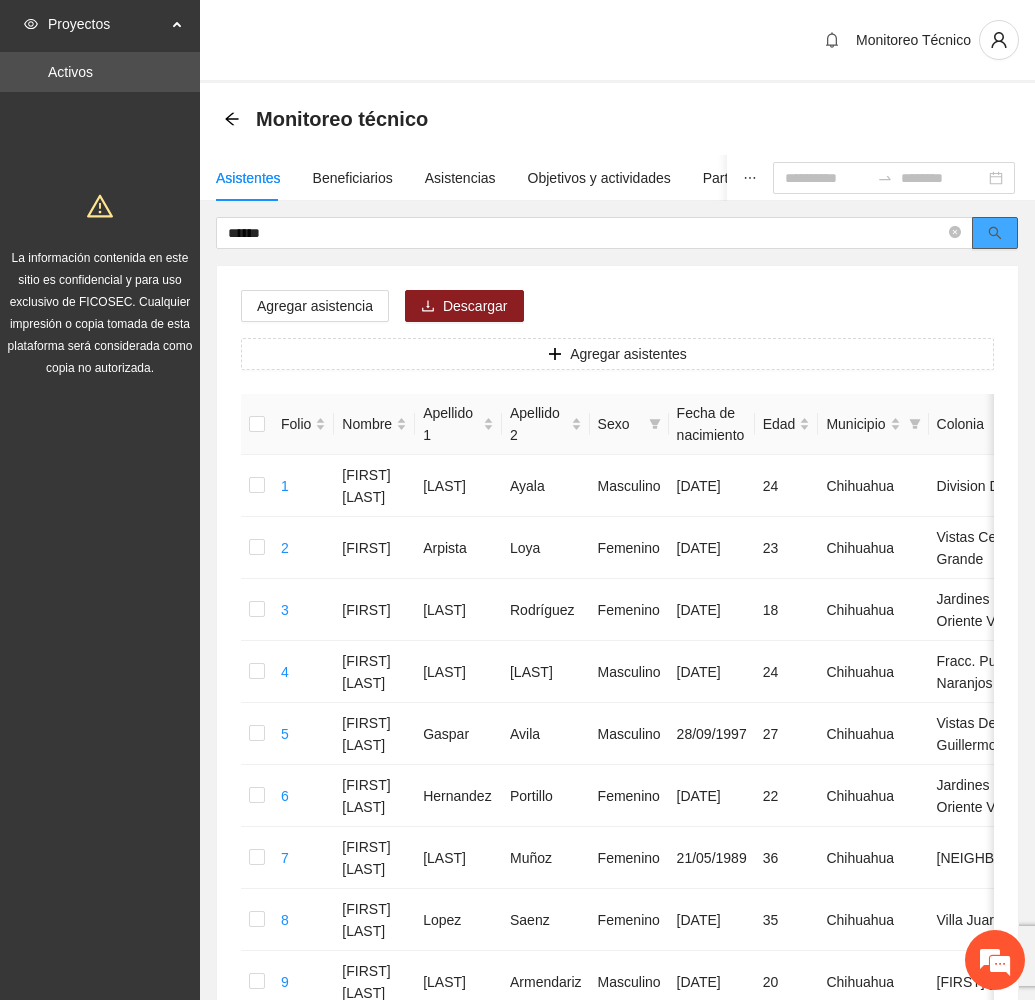 click at bounding box center [995, 233] 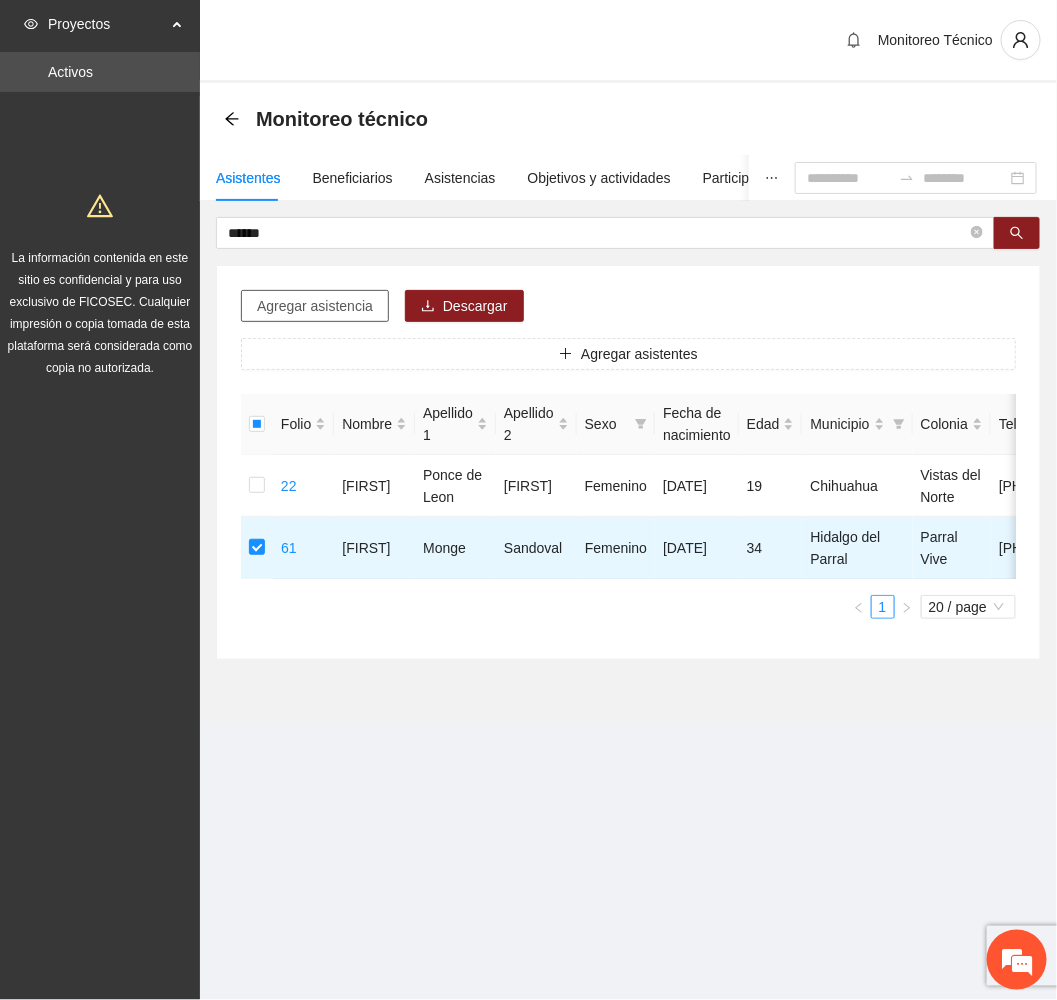 click on "Agregar asistencia" at bounding box center (315, 306) 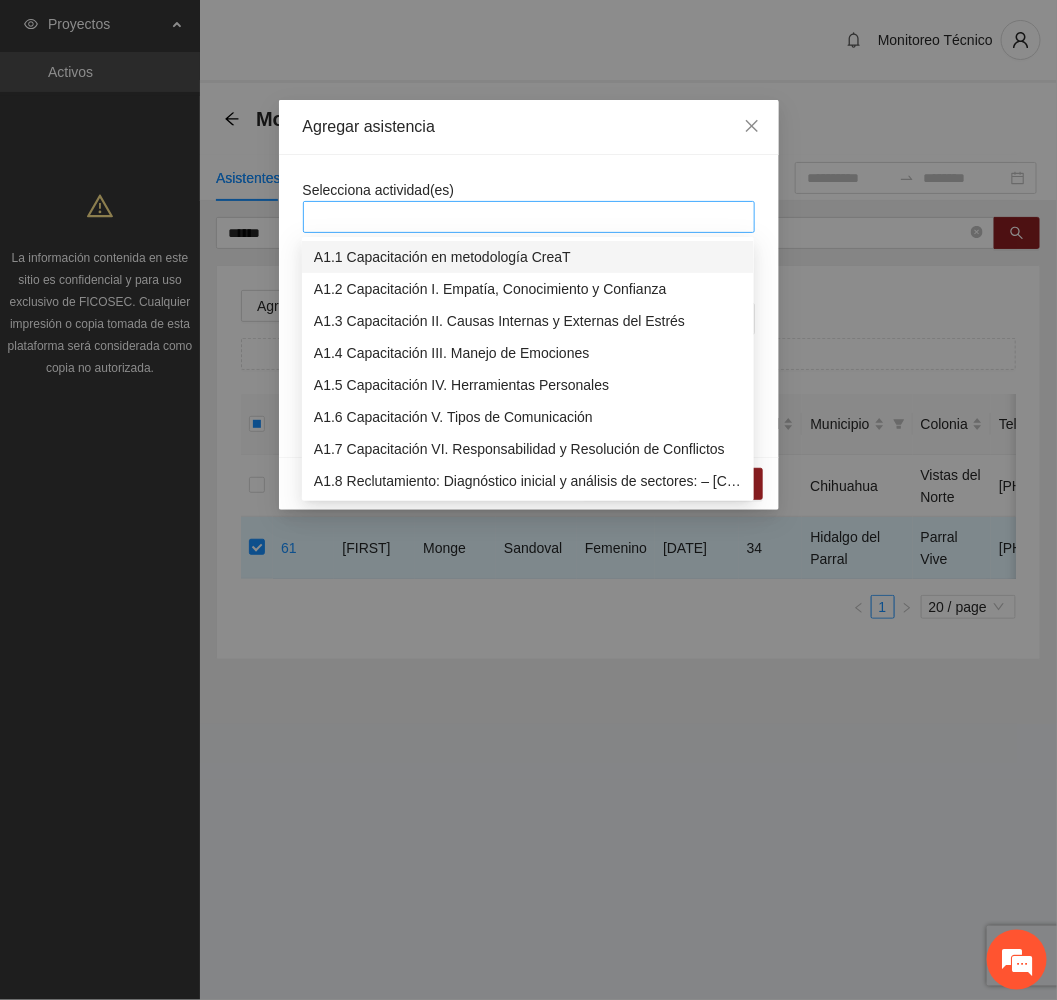 click at bounding box center (529, 217) 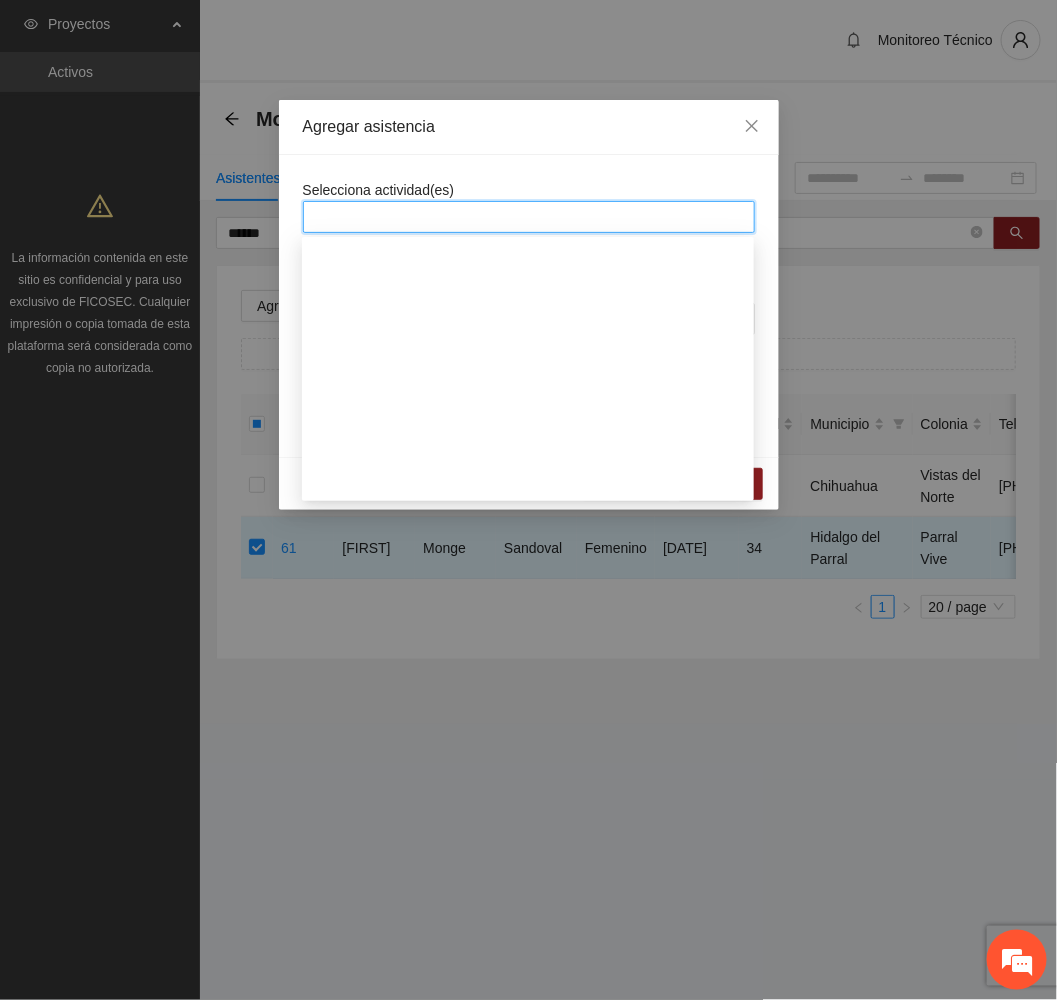 scroll, scrollTop: 2043, scrollLeft: 0, axis: vertical 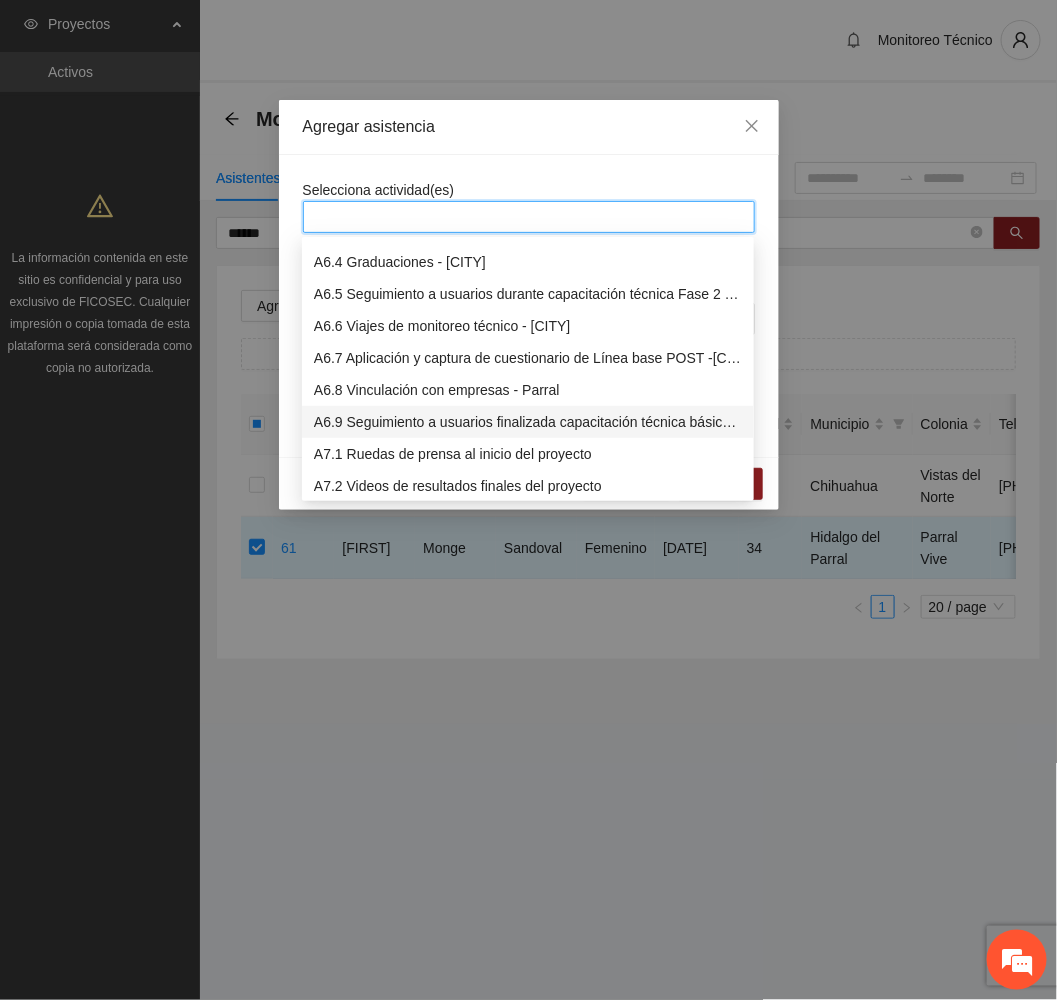 click on "A6.9 Seguimiento a usuarios finalizada capacitación técnica básica - [CITY]" at bounding box center (528, 422) 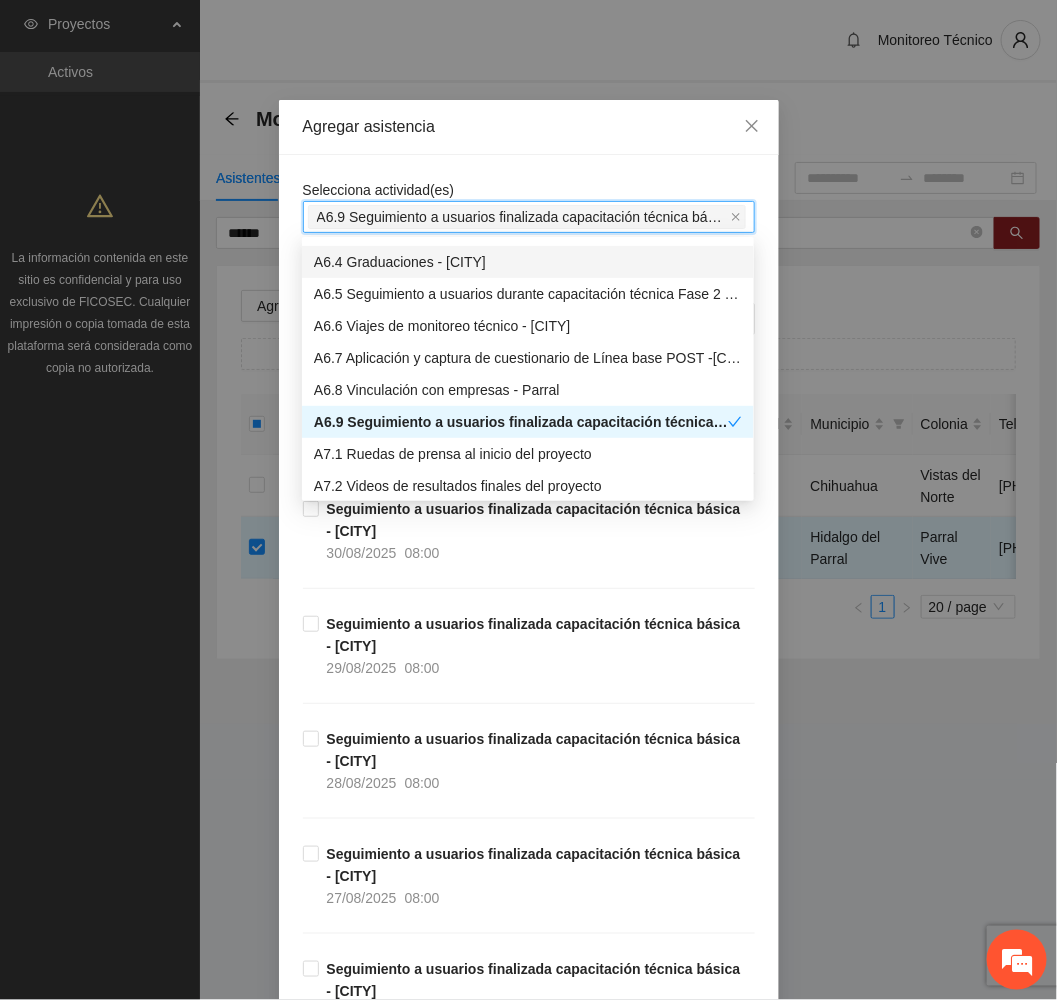 click on "Agregar asistencia" at bounding box center [529, 127] 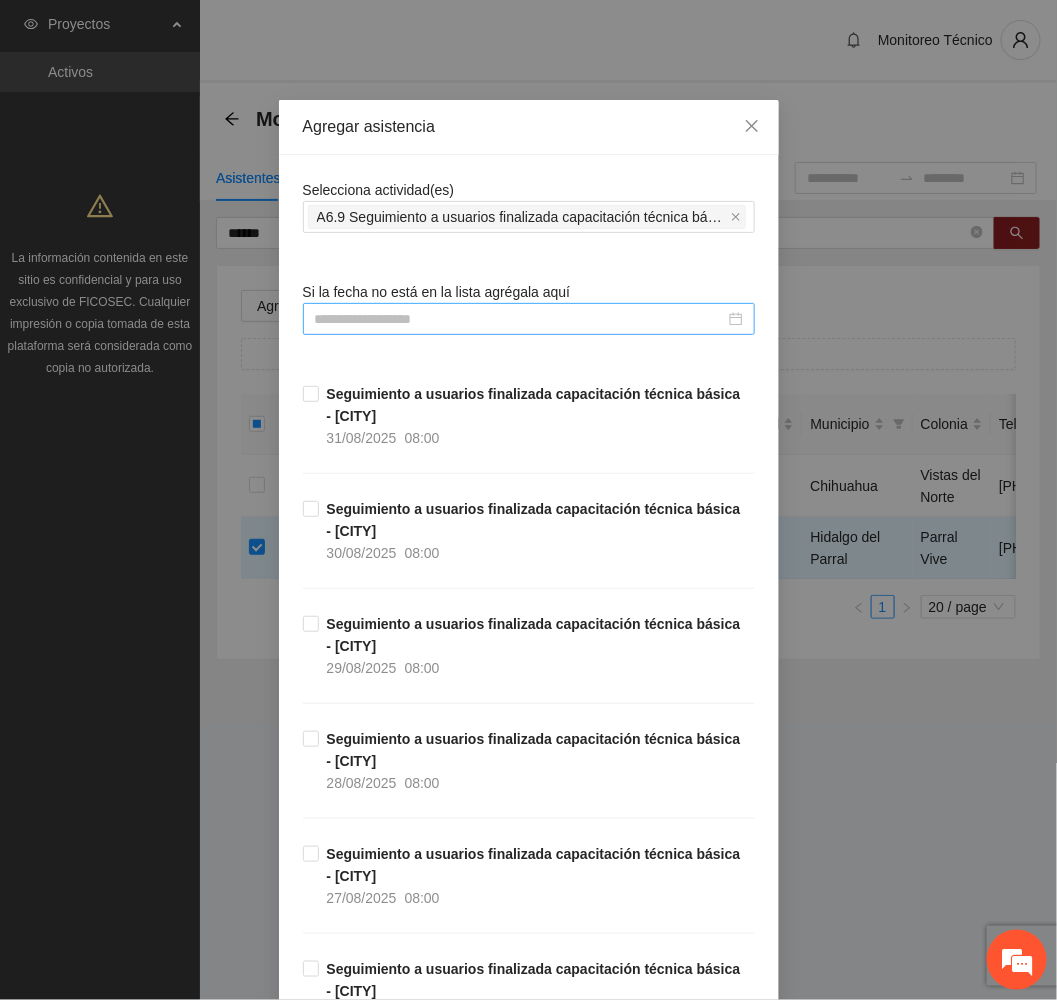 click at bounding box center [520, 319] 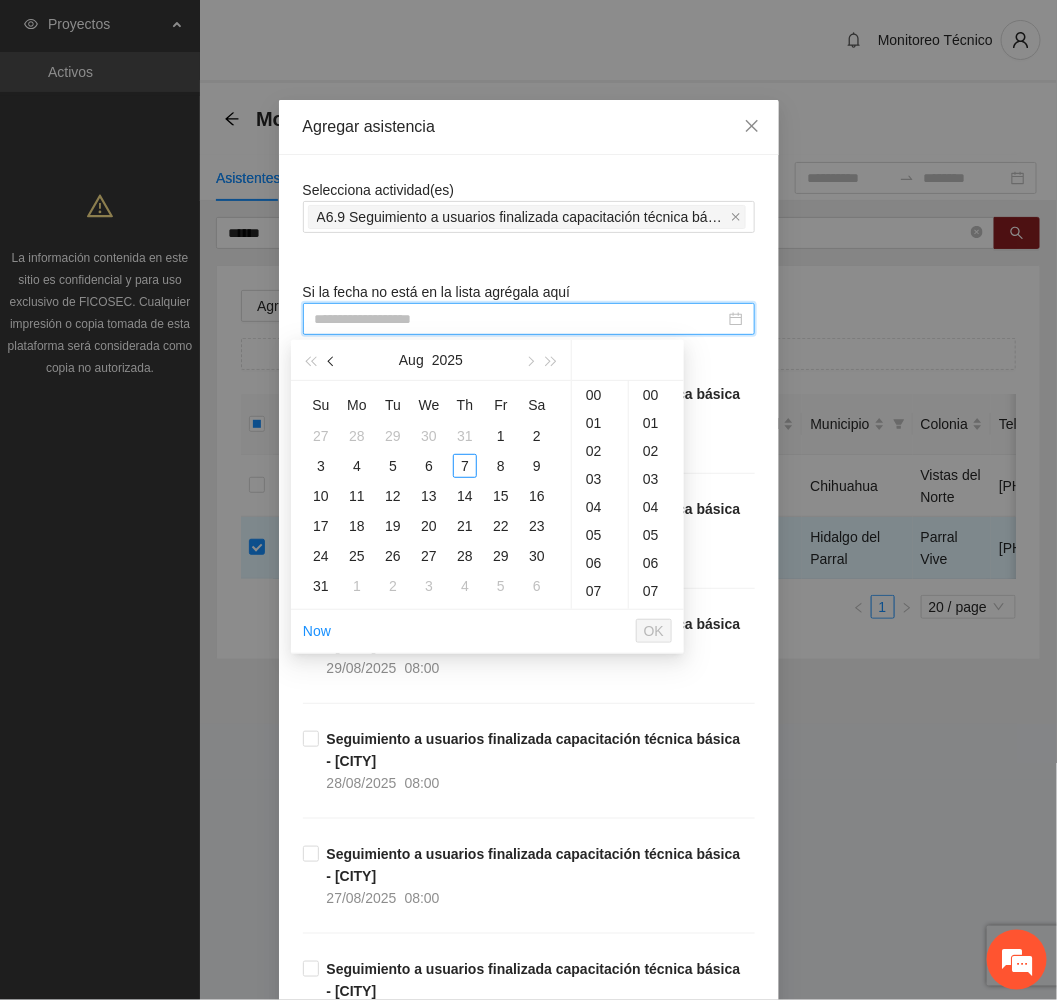 click at bounding box center (332, 360) 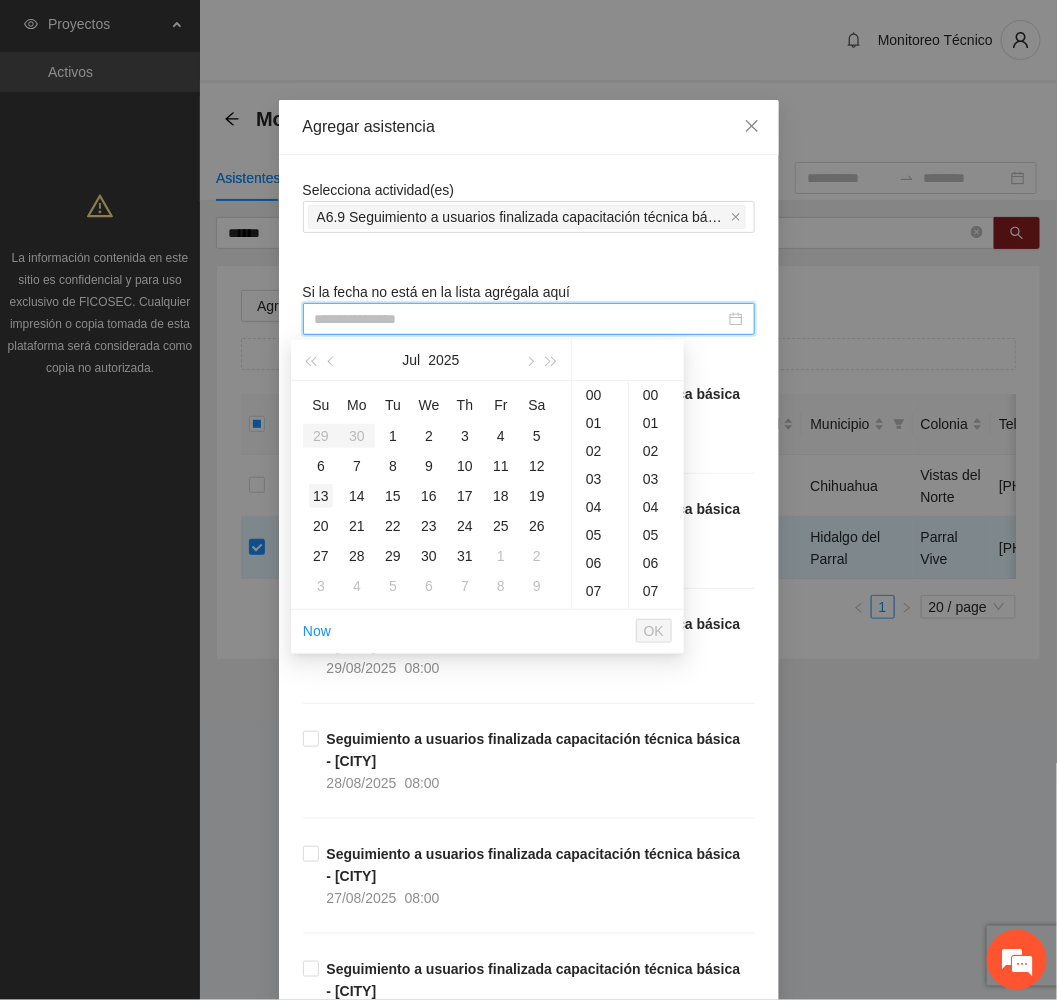 click on "13" at bounding box center [321, 496] 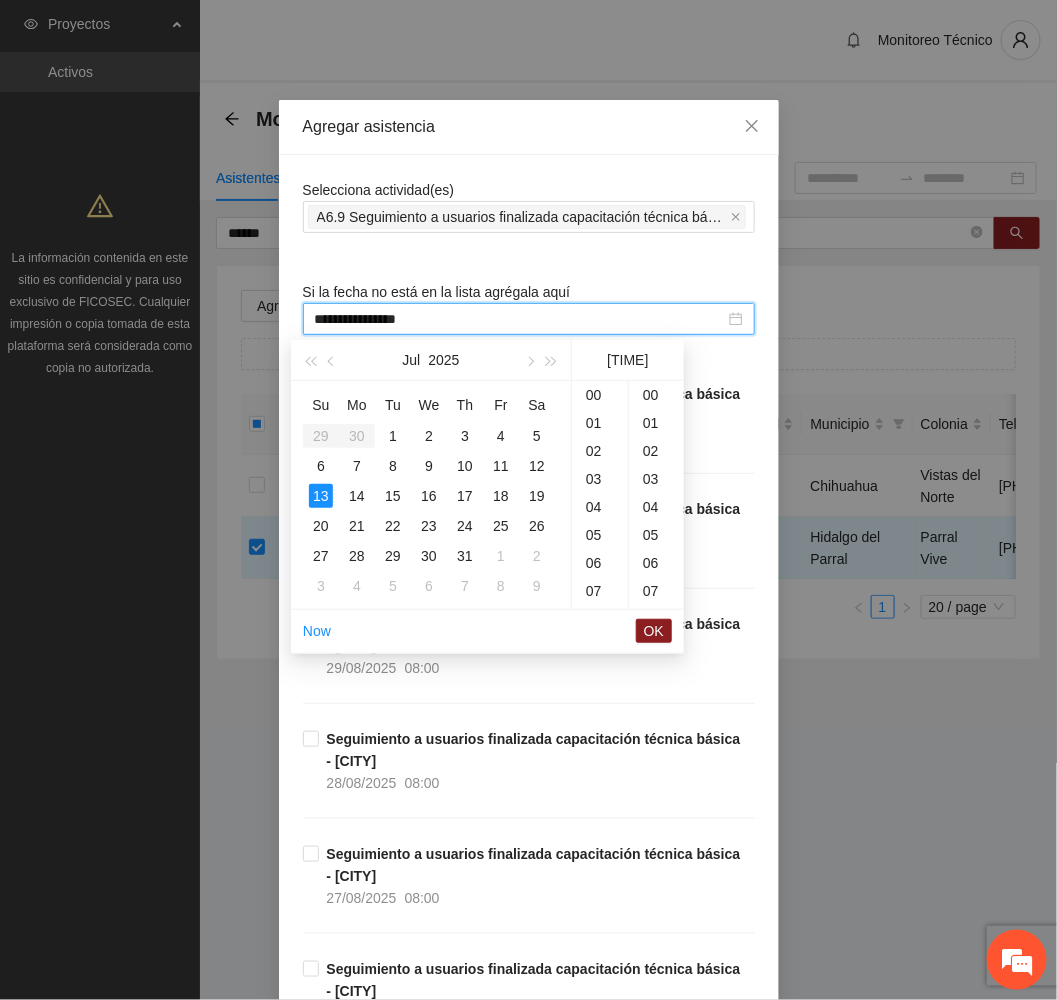 scroll, scrollTop: 280, scrollLeft: 0, axis: vertical 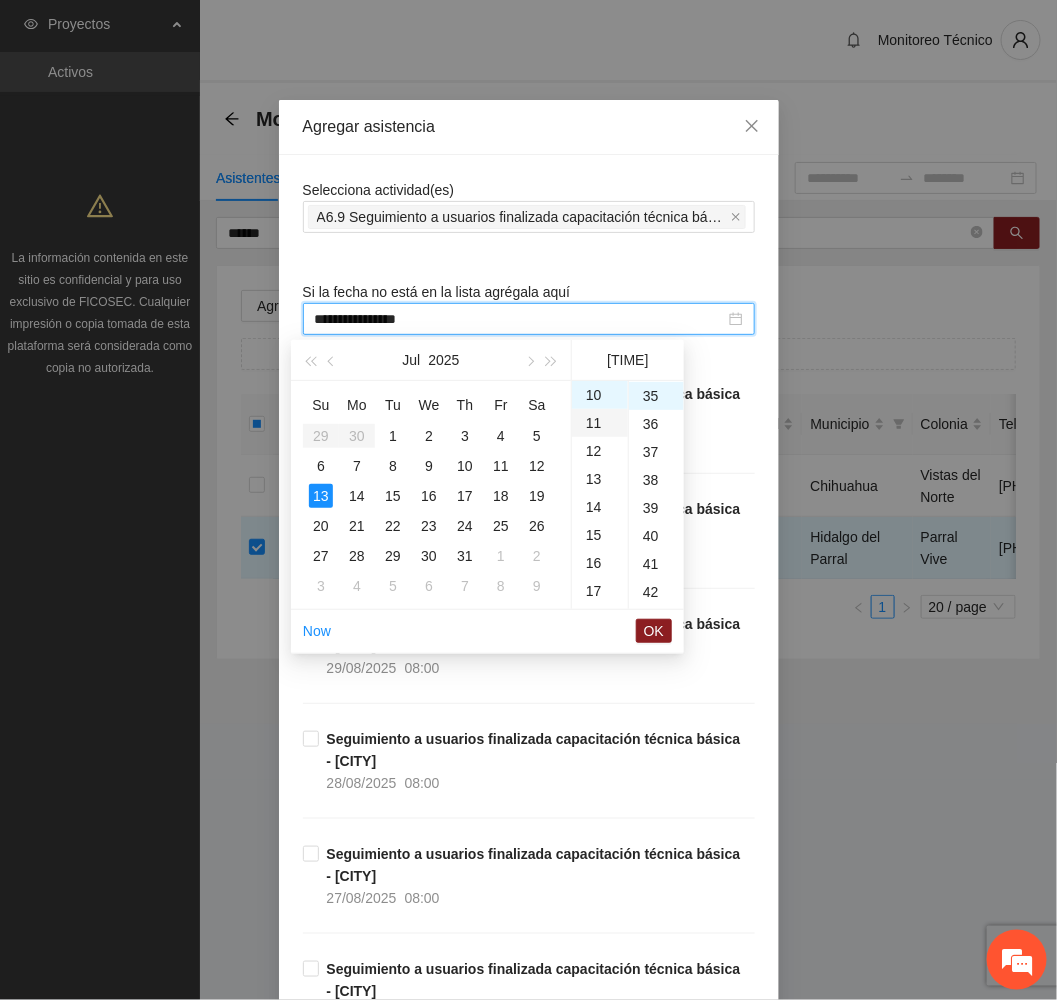 click on "11" at bounding box center (600, 423) 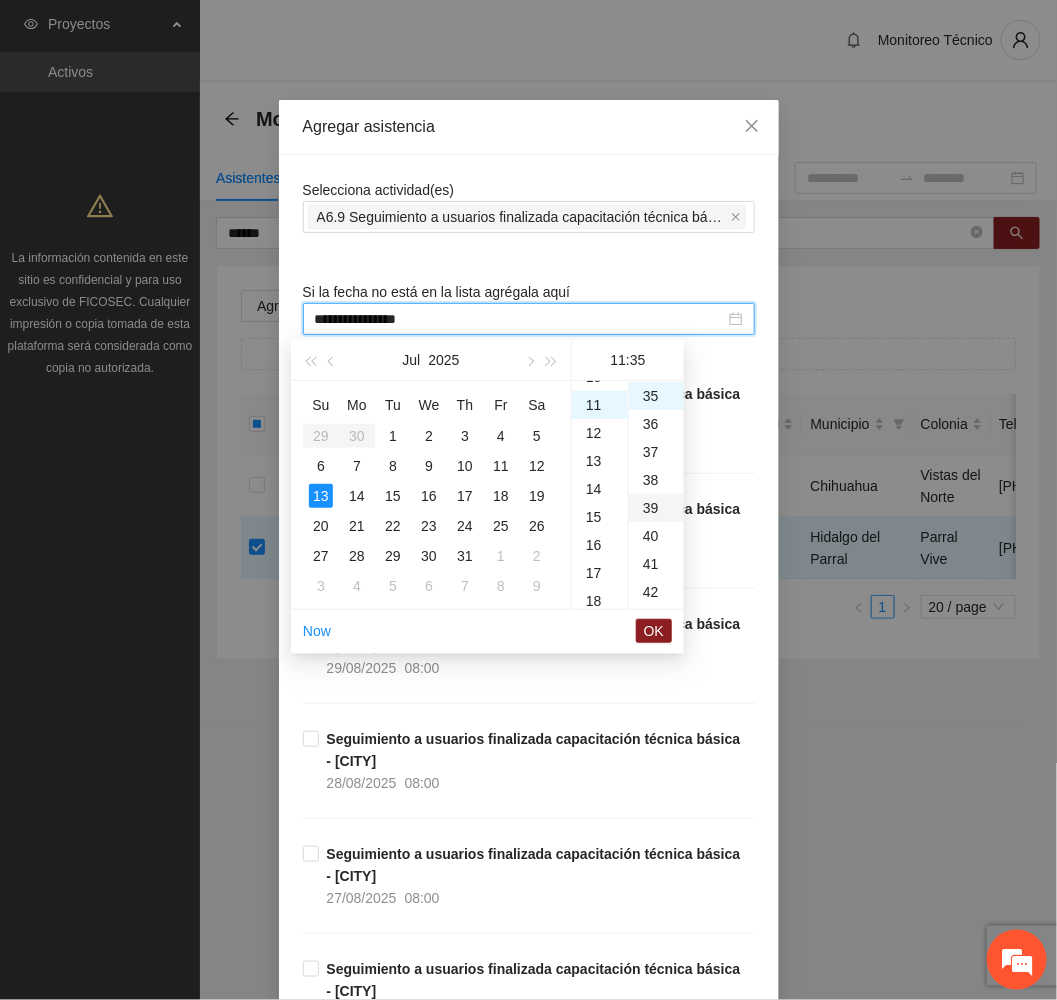 scroll, scrollTop: 307, scrollLeft: 0, axis: vertical 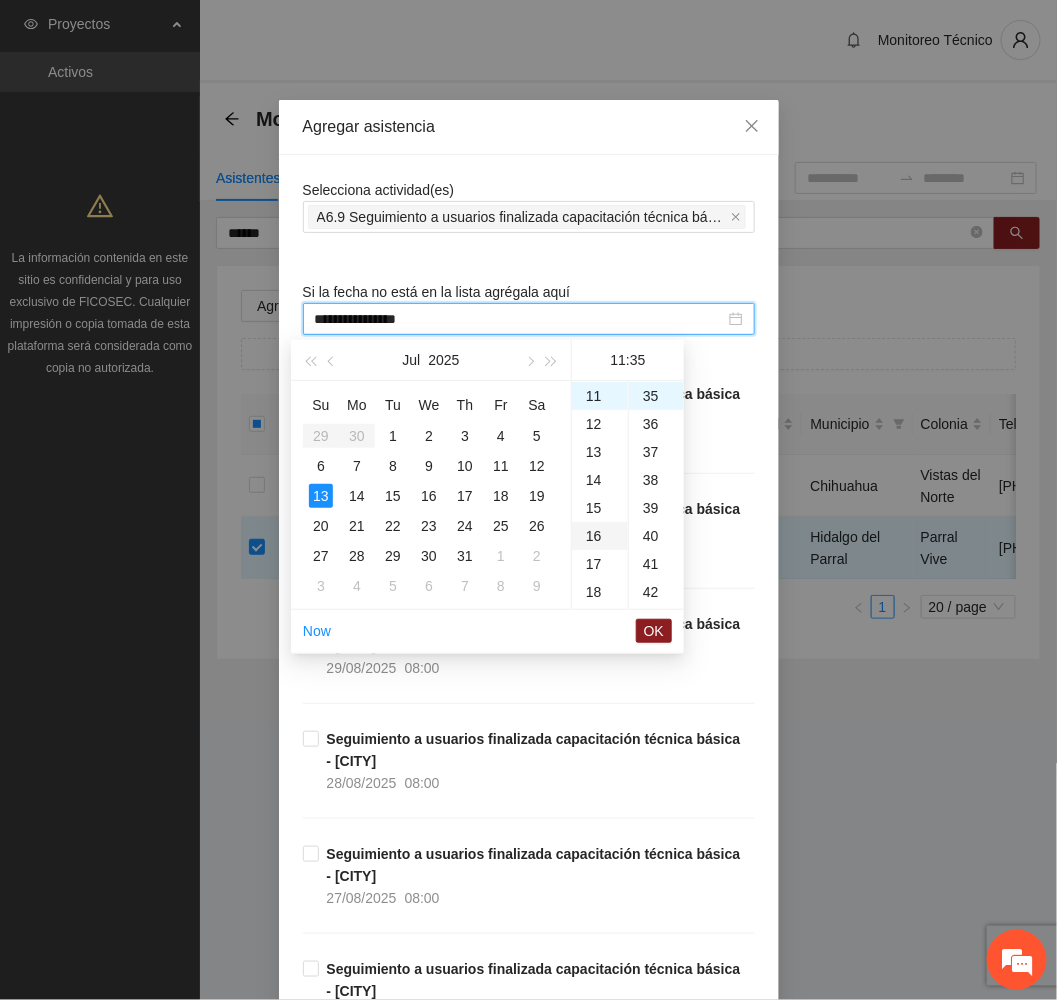 click on "14" at bounding box center (600, 480) 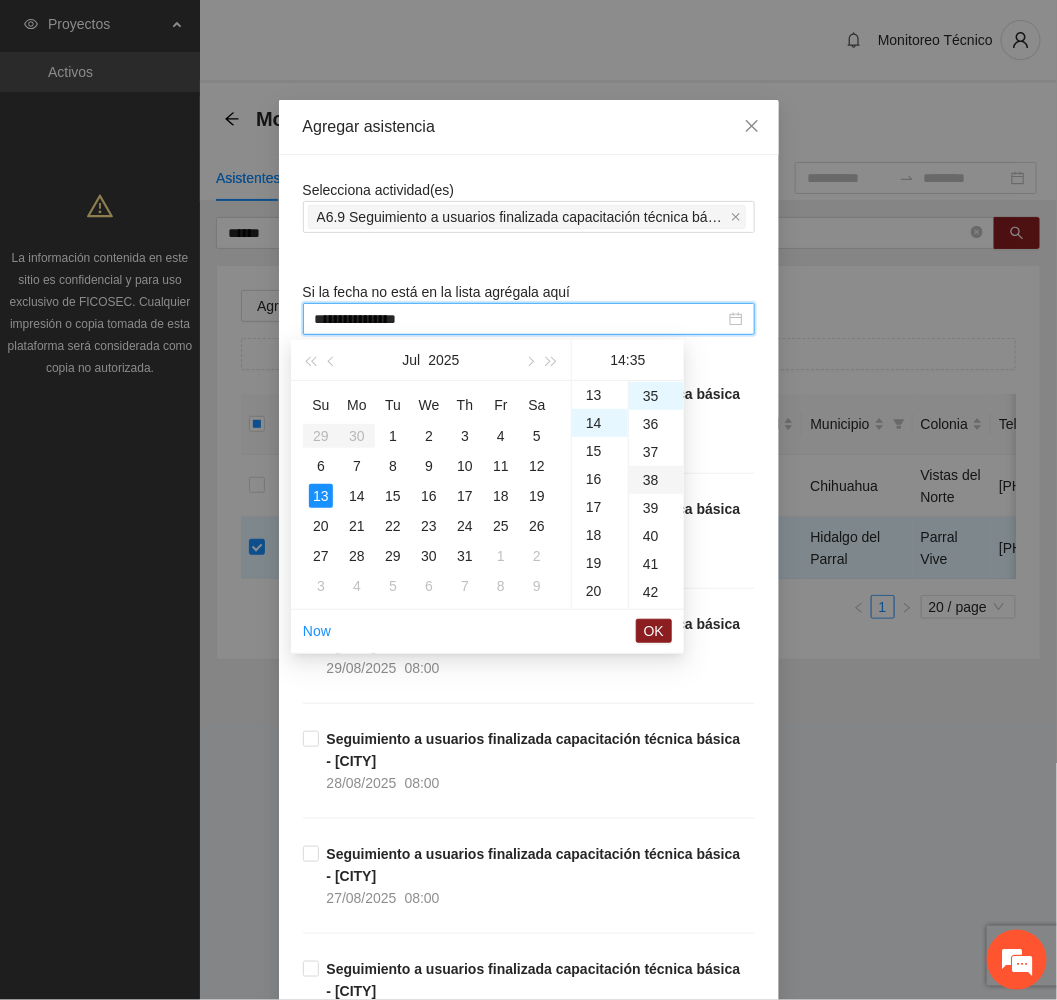 scroll, scrollTop: 391, scrollLeft: 0, axis: vertical 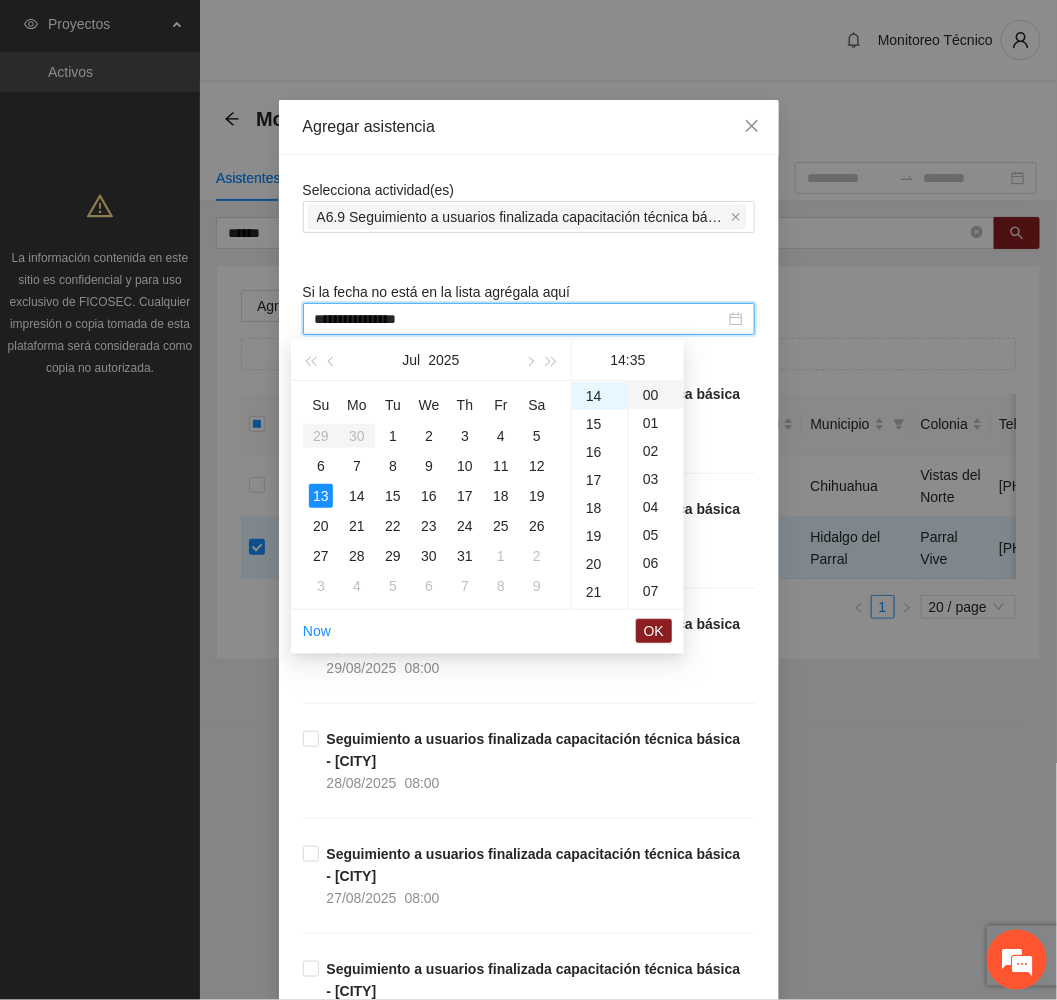 click on "00" at bounding box center (656, 395) 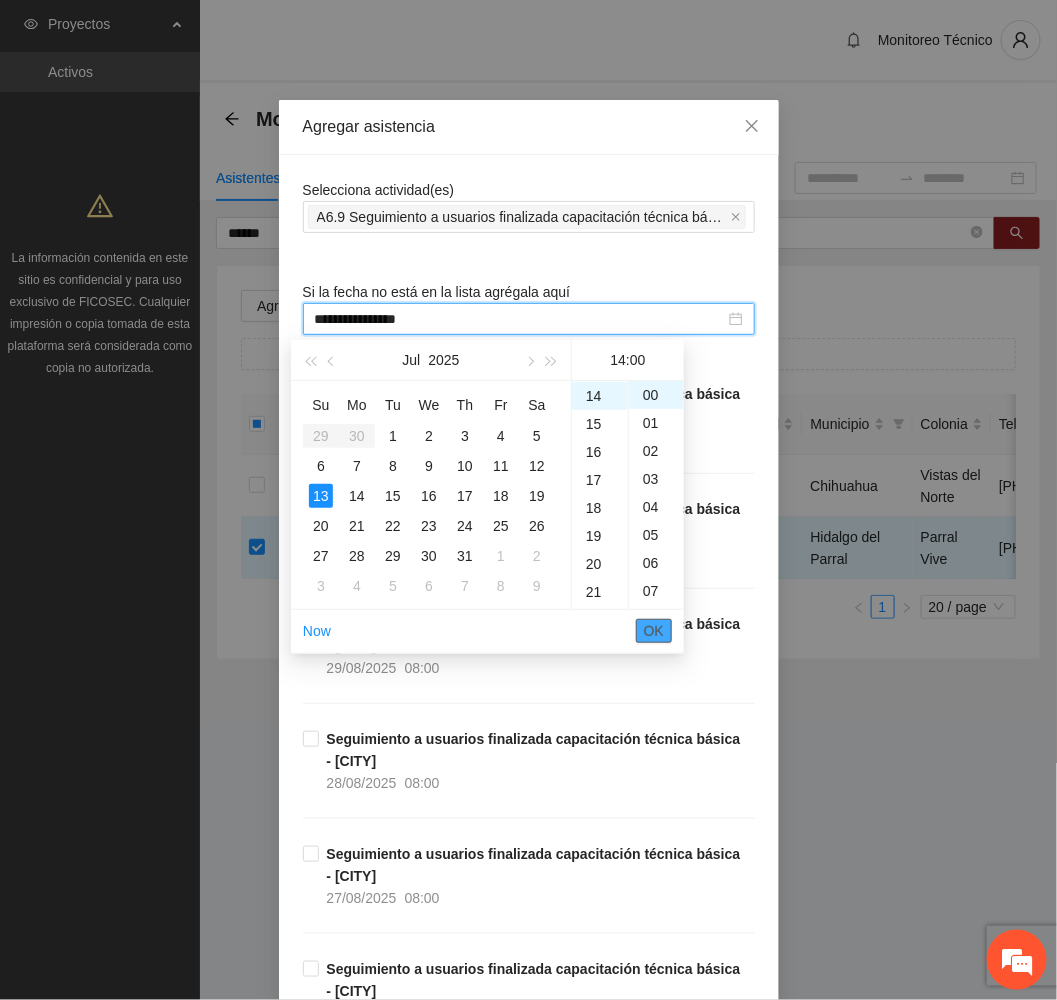 click on "OK" at bounding box center (654, 631) 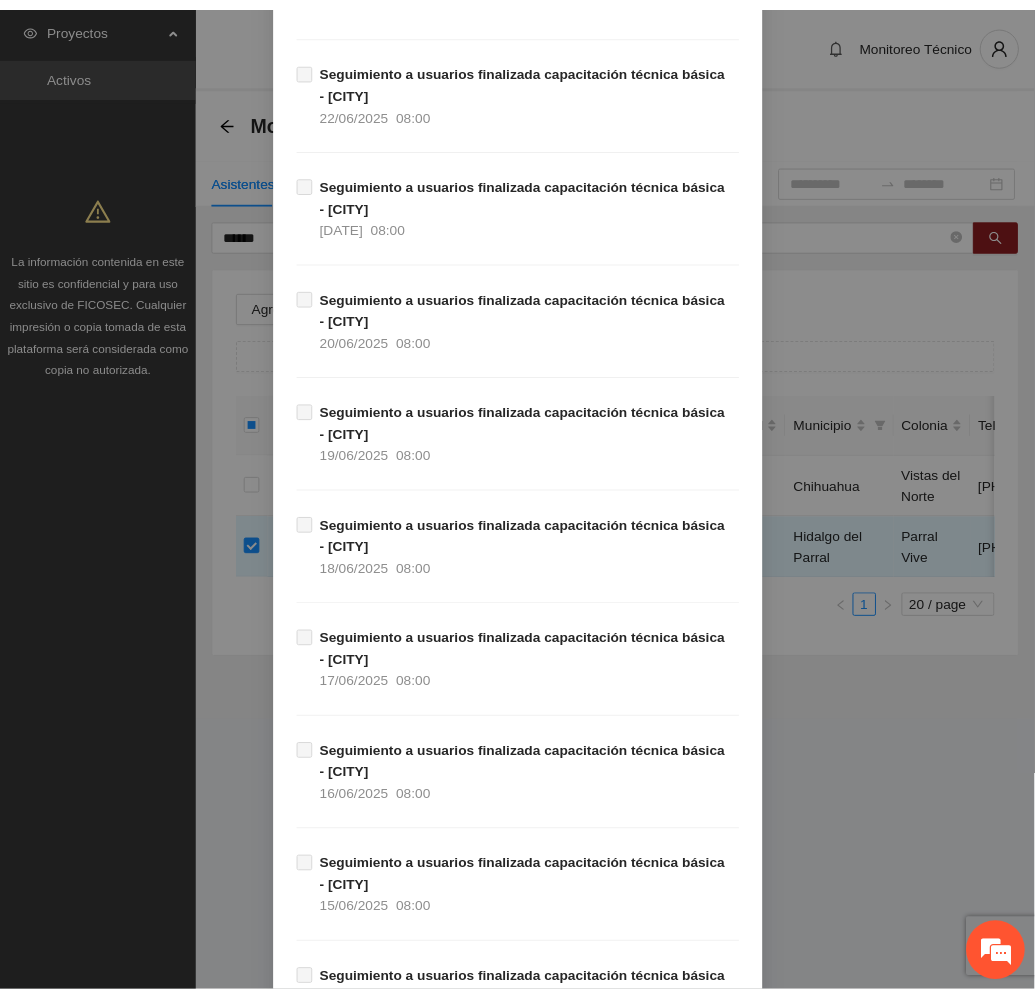 scroll, scrollTop: 9579, scrollLeft: 0, axis: vertical 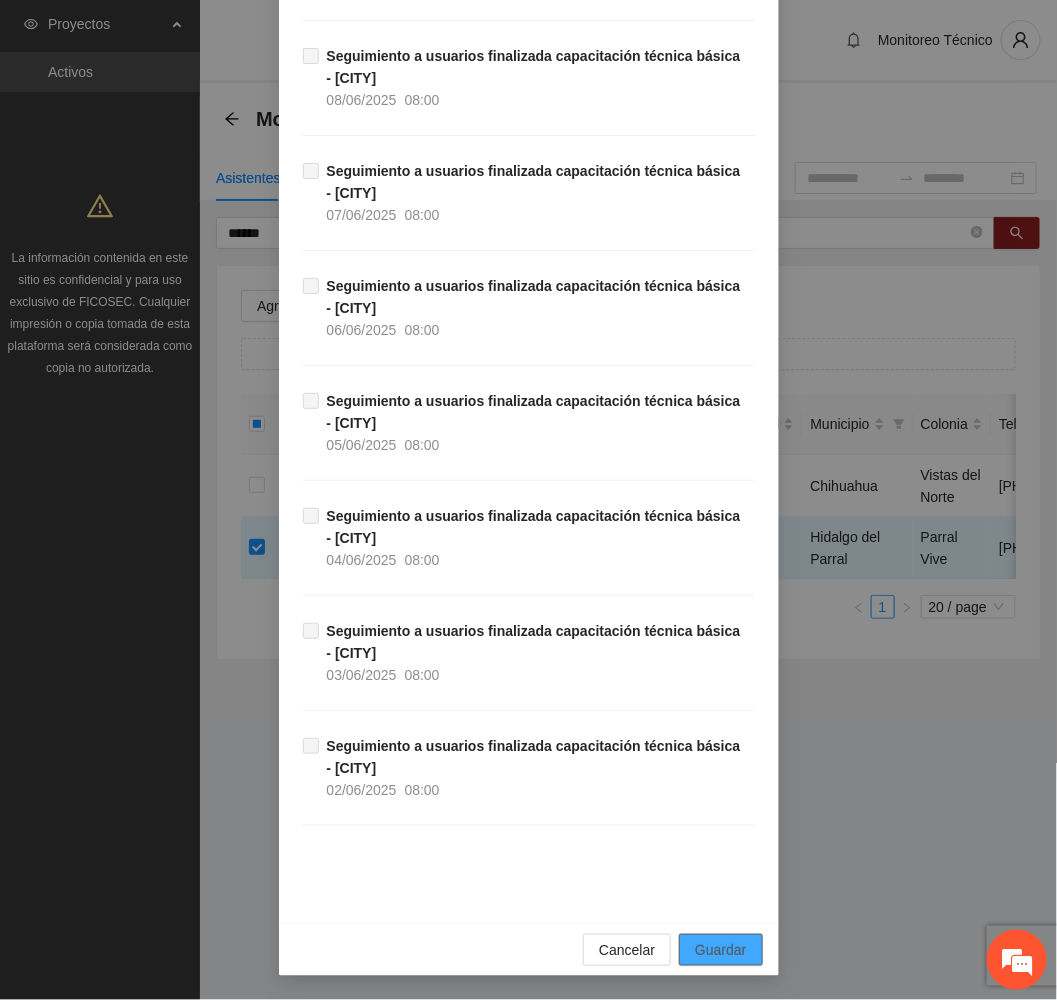 click on "Guardar" at bounding box center (720, 950) 